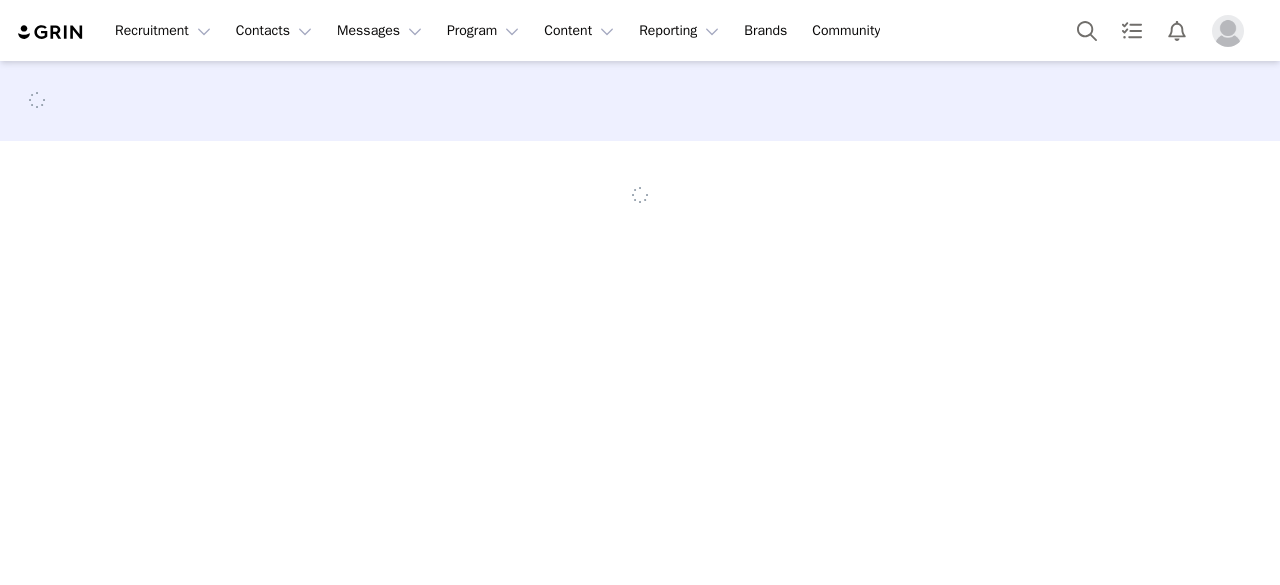 scroll, scrollTop: 0, scrollLeft: 0, axis: both 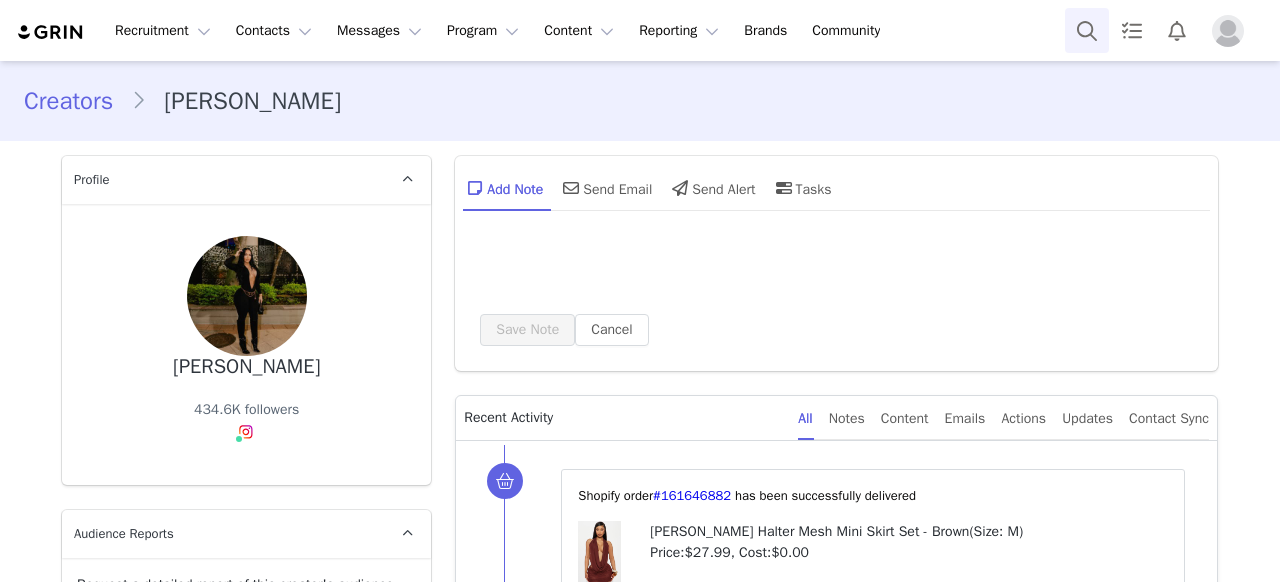 click at bounding box center [1087, 30] 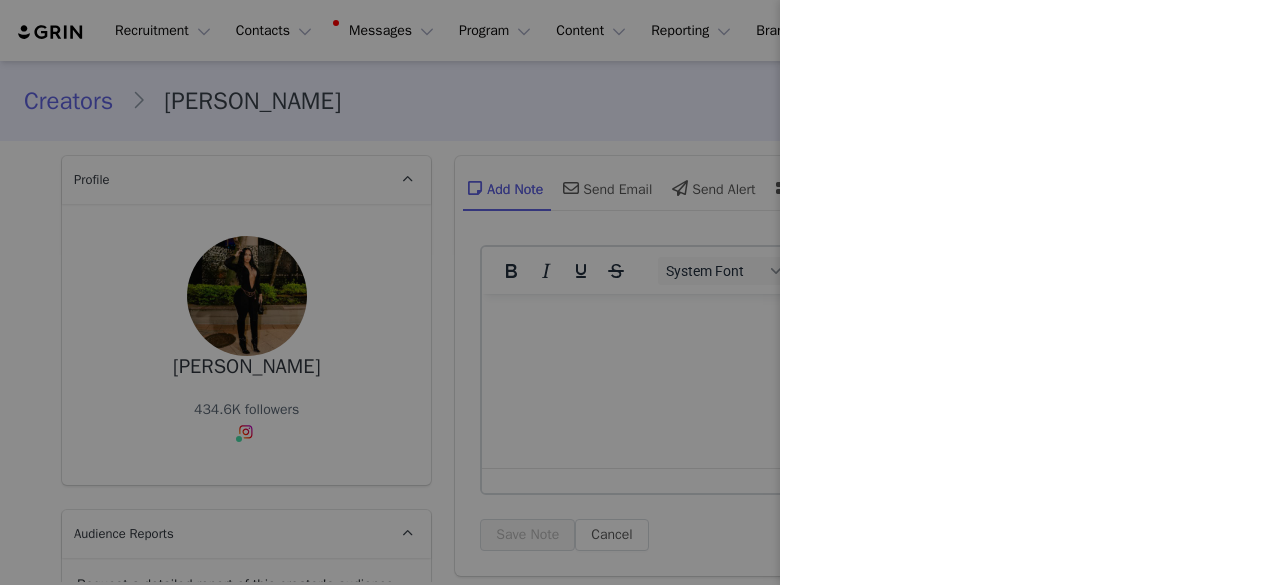 scroll, scrollTop: 0, scrollLeft: 0, axis: both 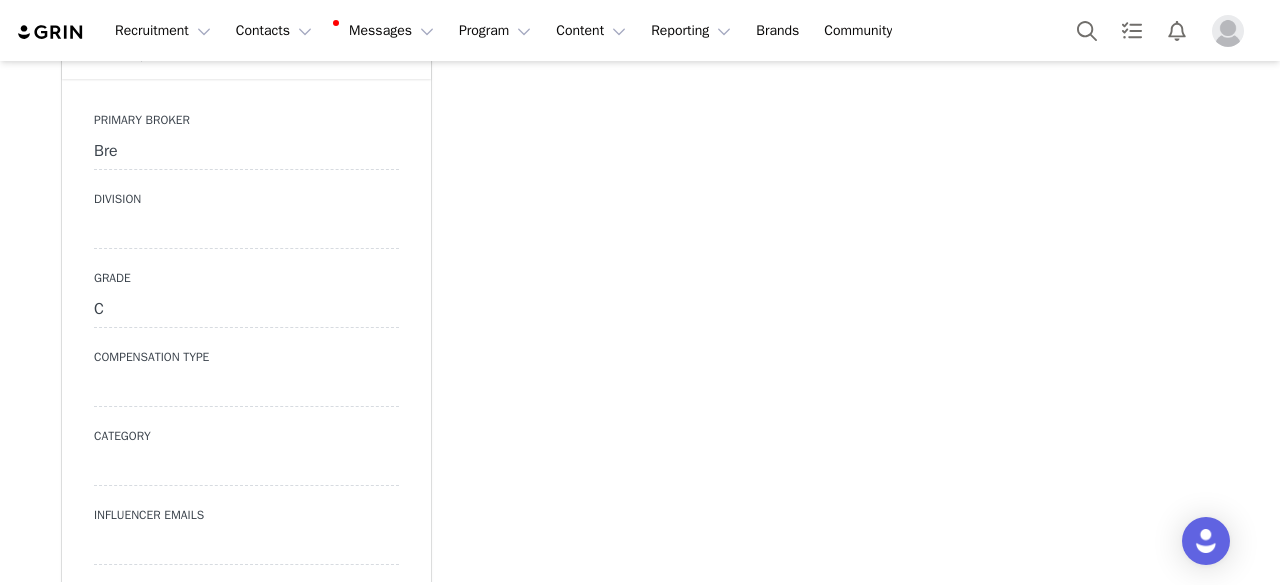 click at bounding box center [246, 231] 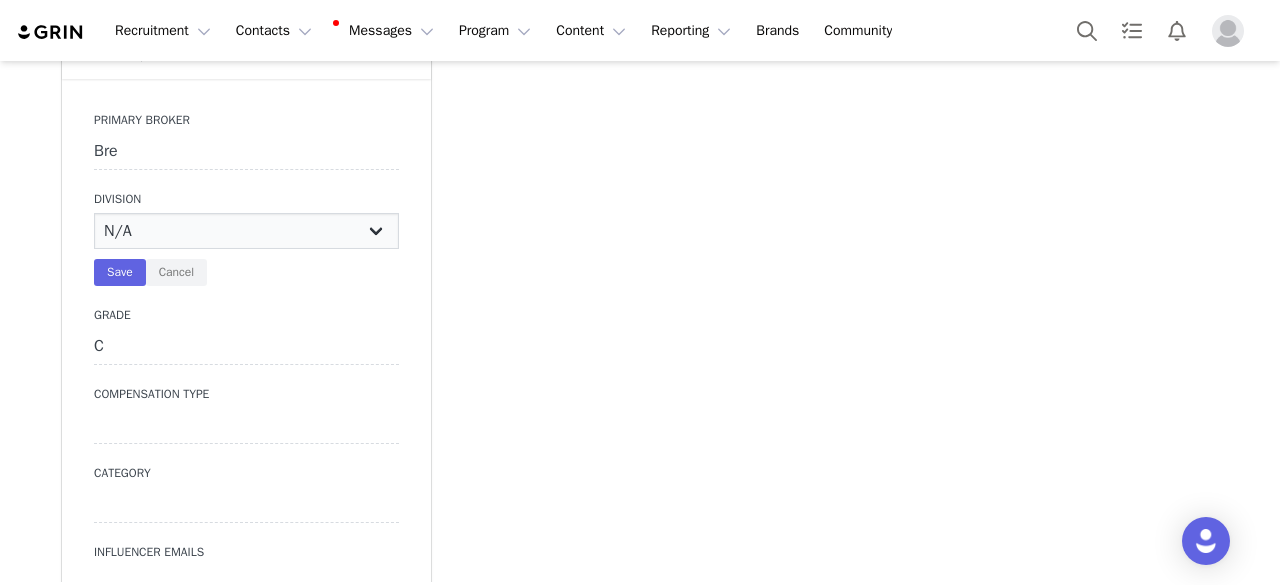 select on "Womens" 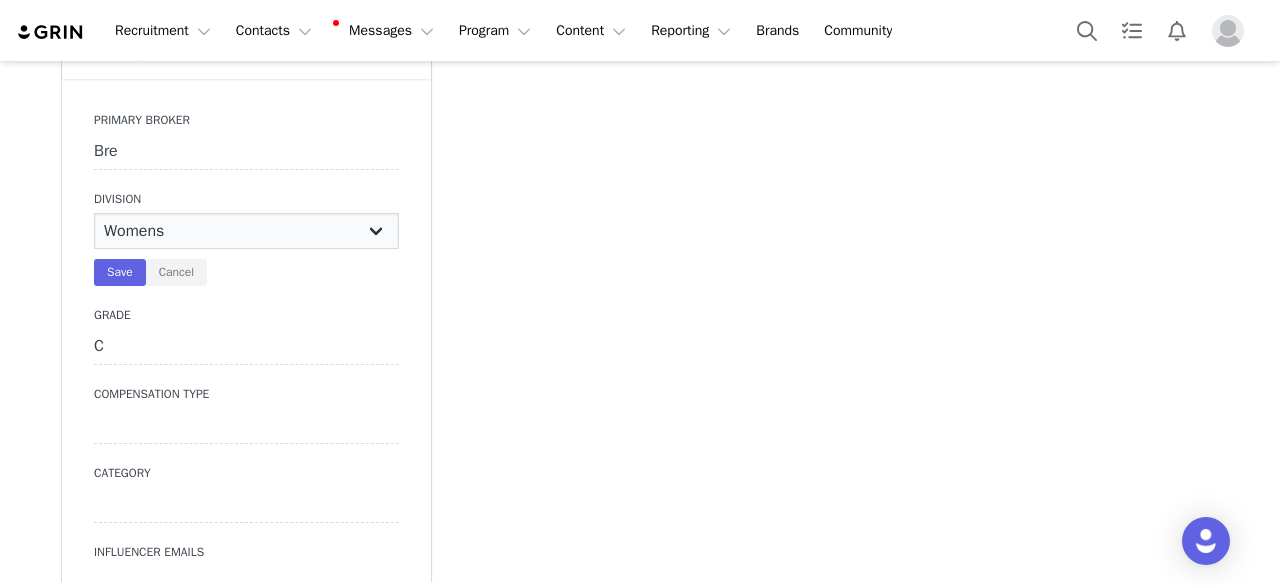 click on "N/A  NOVA BEAUTY   Womens   Curve   Mens   Promo   Nova Kids   Maven Beauty   Bombshell" at bounding box center (246, 231) 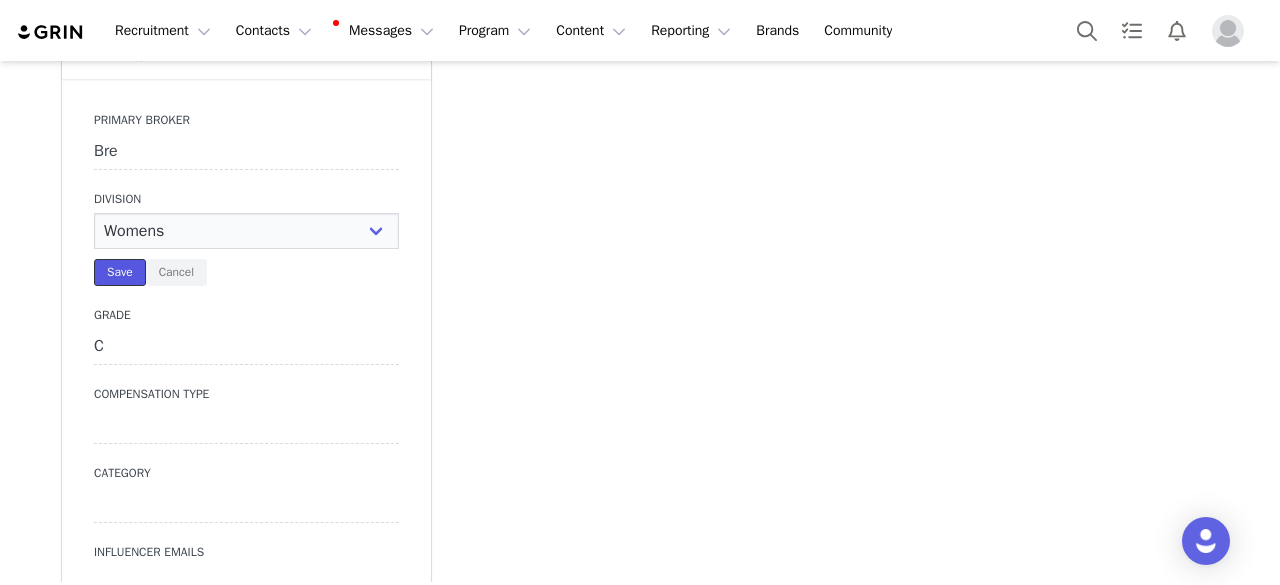 click on "Save" at bounding box center [120, 272] 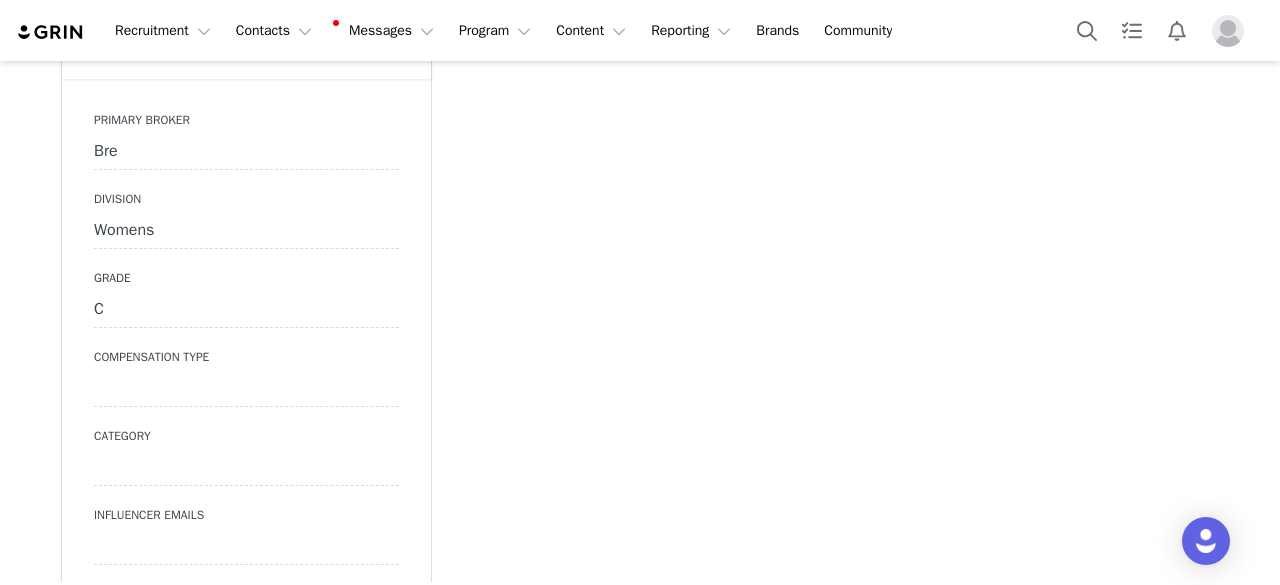 click at bounding box center [246, 389] 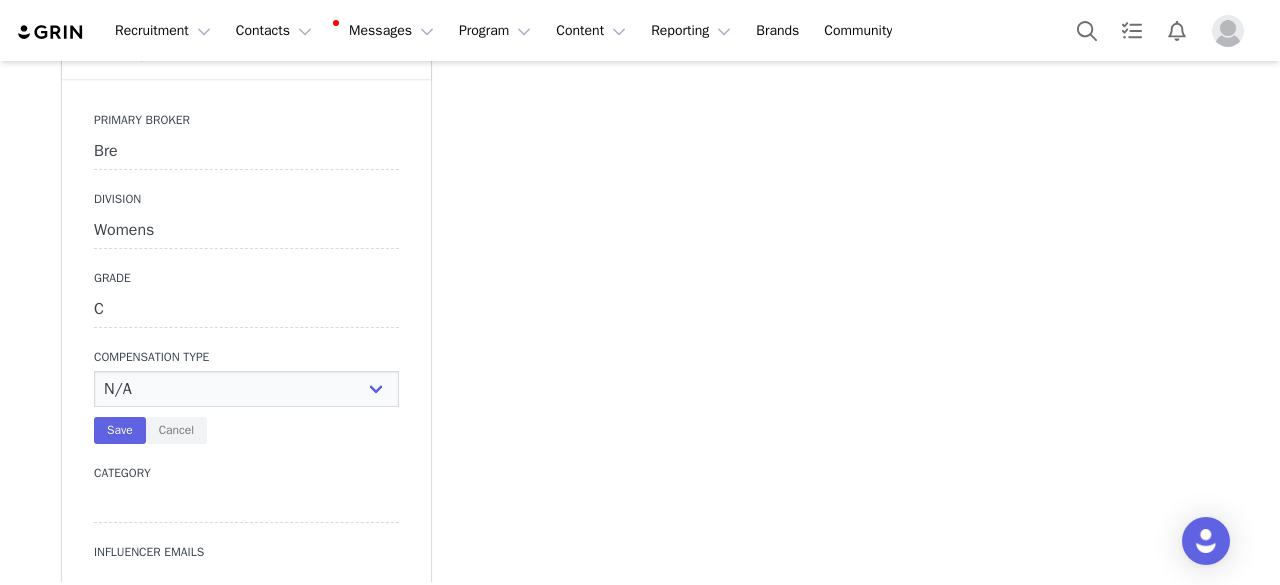 click on "N/A  Paid   Post for Product" at bounding box center (246, 389) 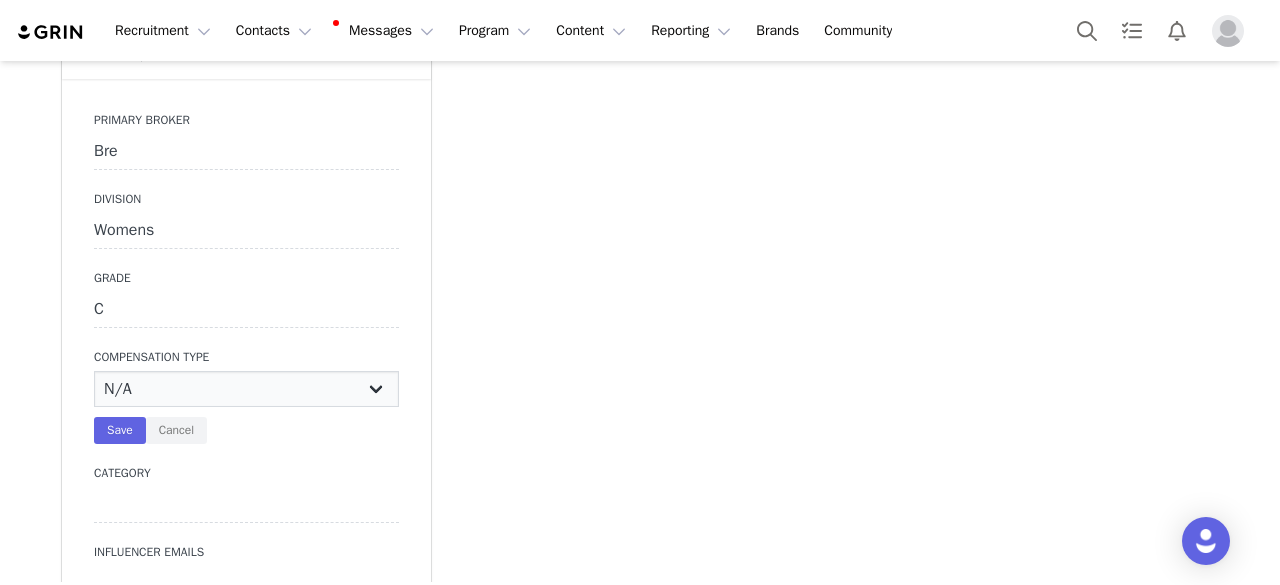select on "Paid" 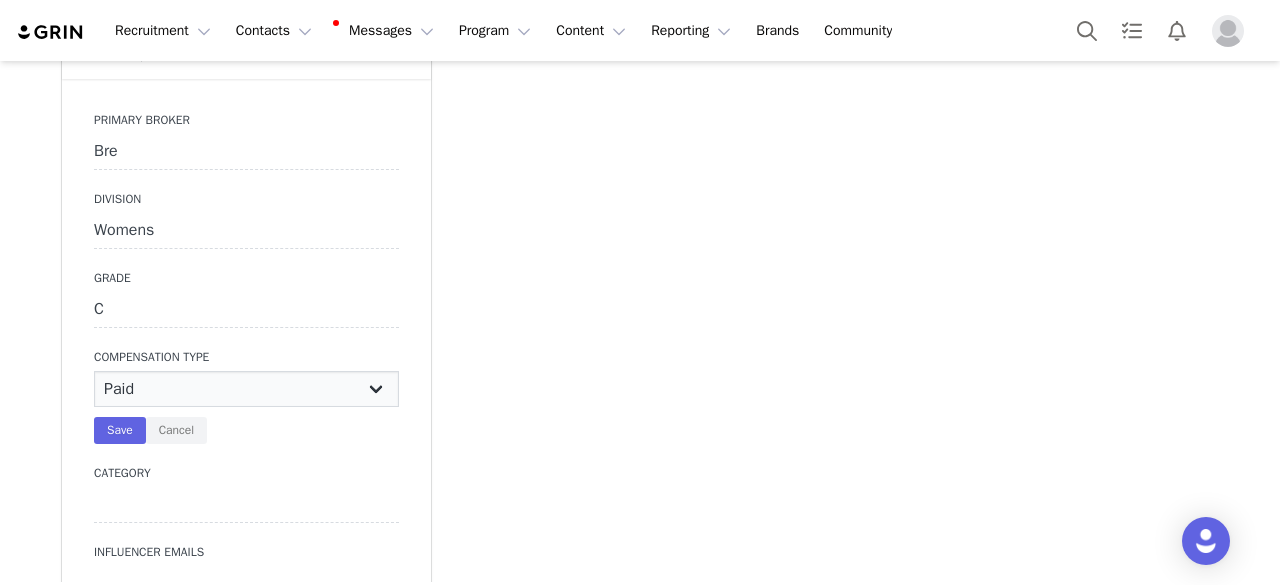 click on "N/A  Paid   Post for Product" at bounding box center [246, 389] 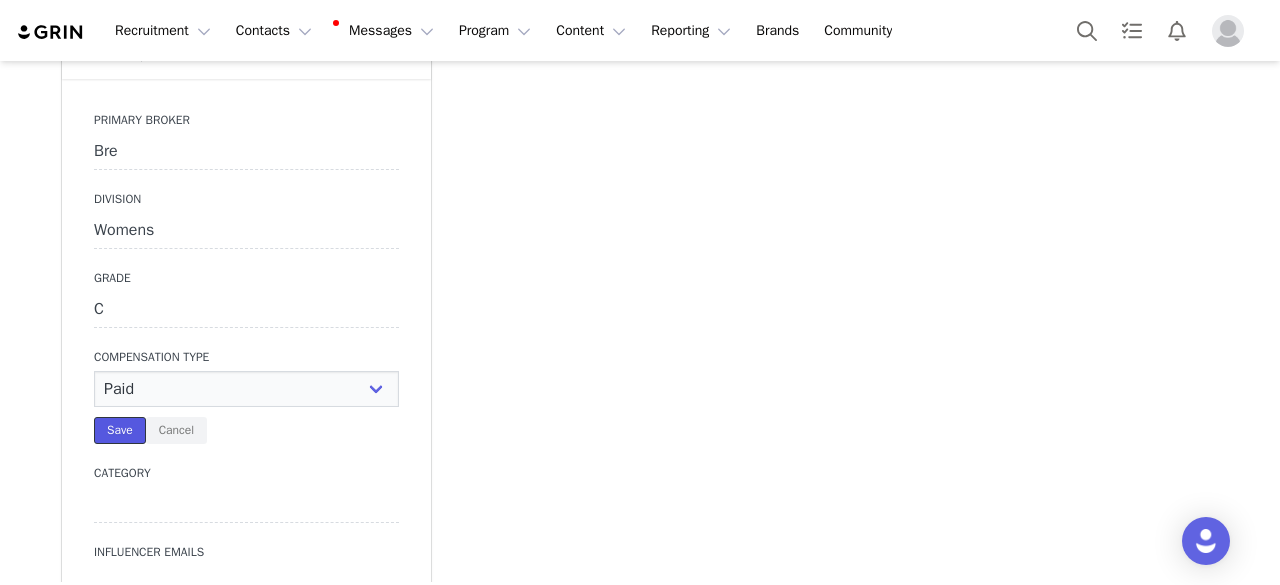 click on "Save" at bounding box center [120, 430] 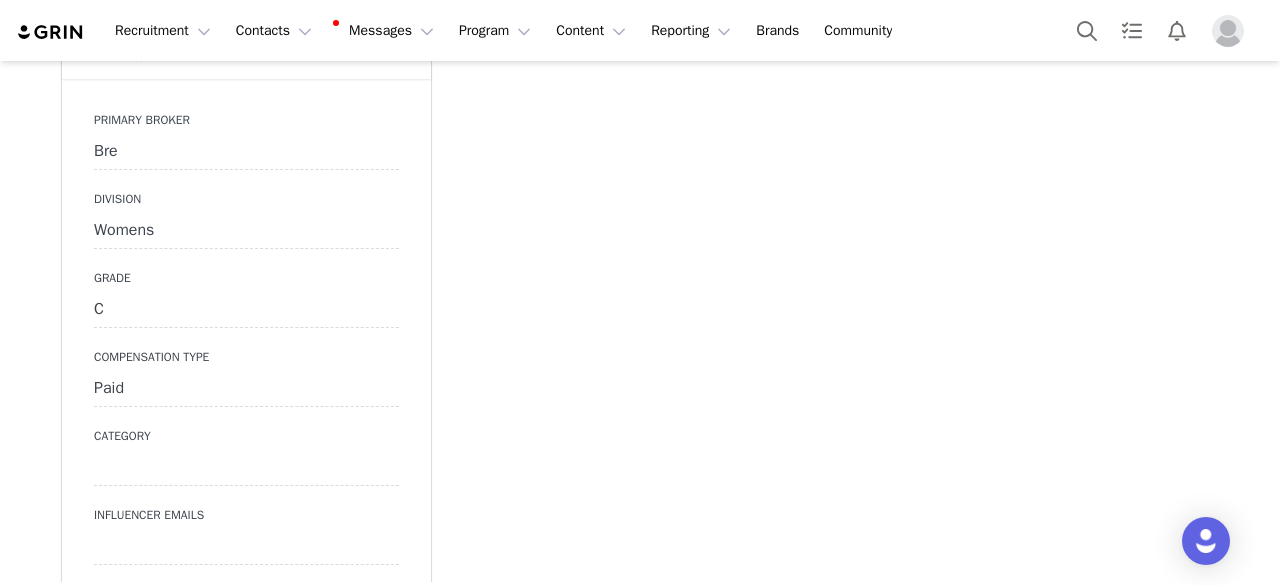 click at bounding box center (246, 468) 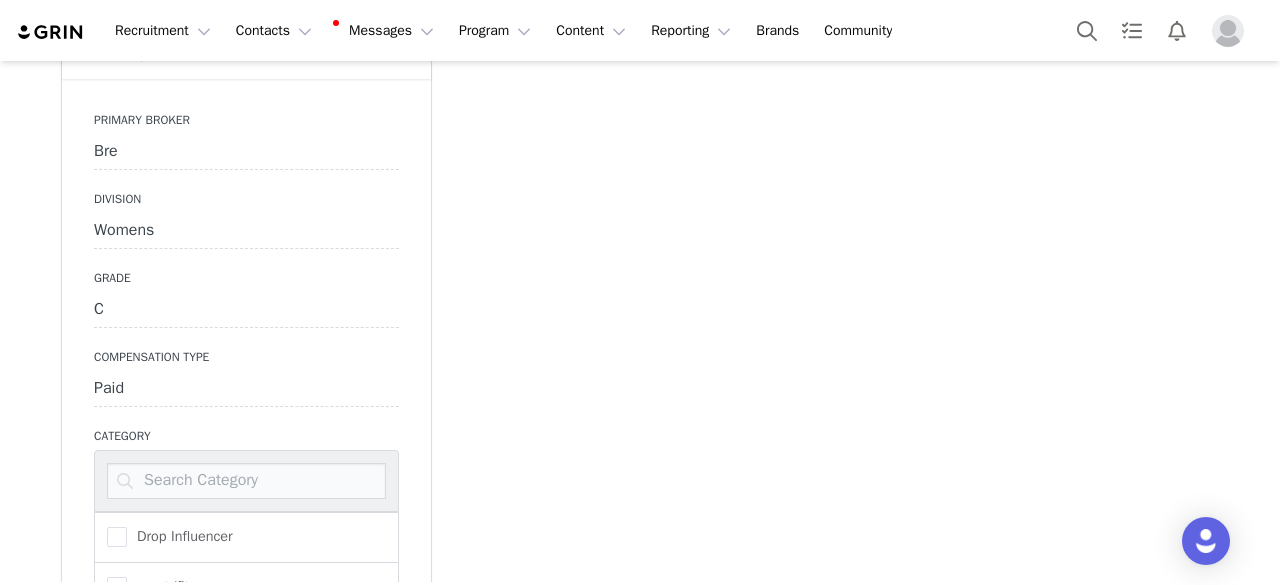 click at bounding box center [246, 481] 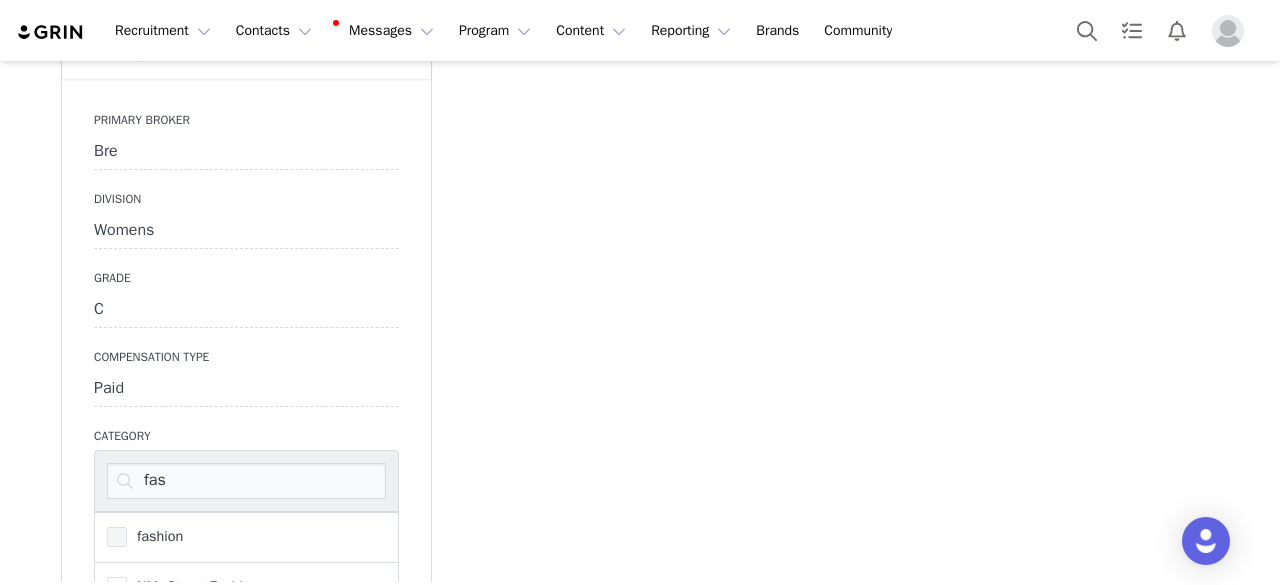 type on "fas" 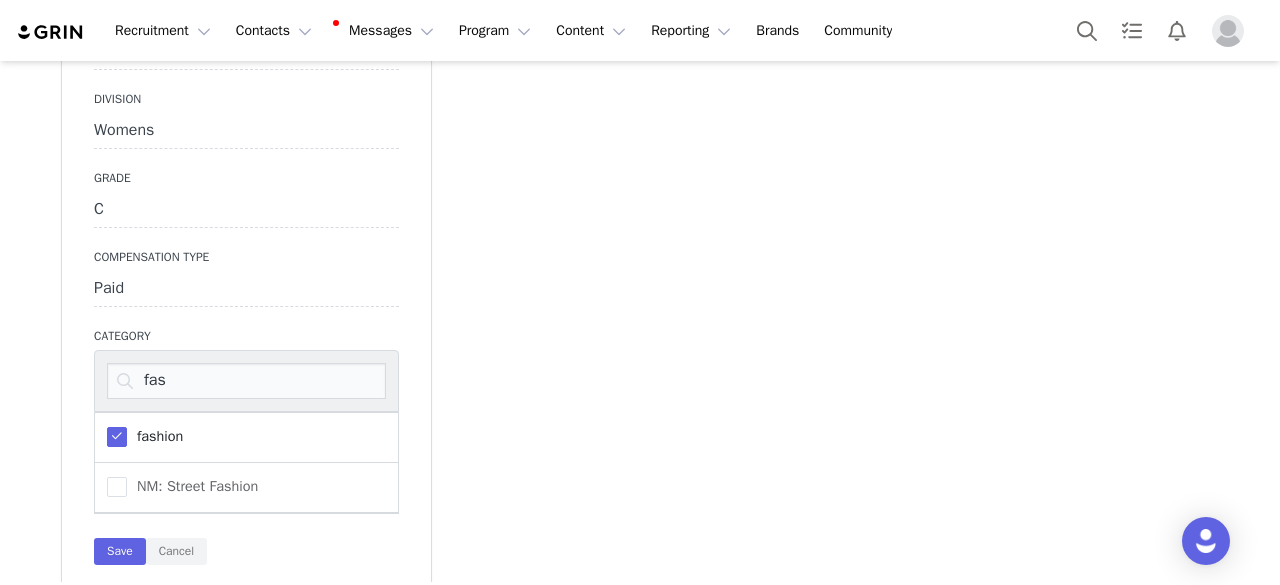 scroll, scrollTop: 2500, scrollLeft: 0, axis: vertical 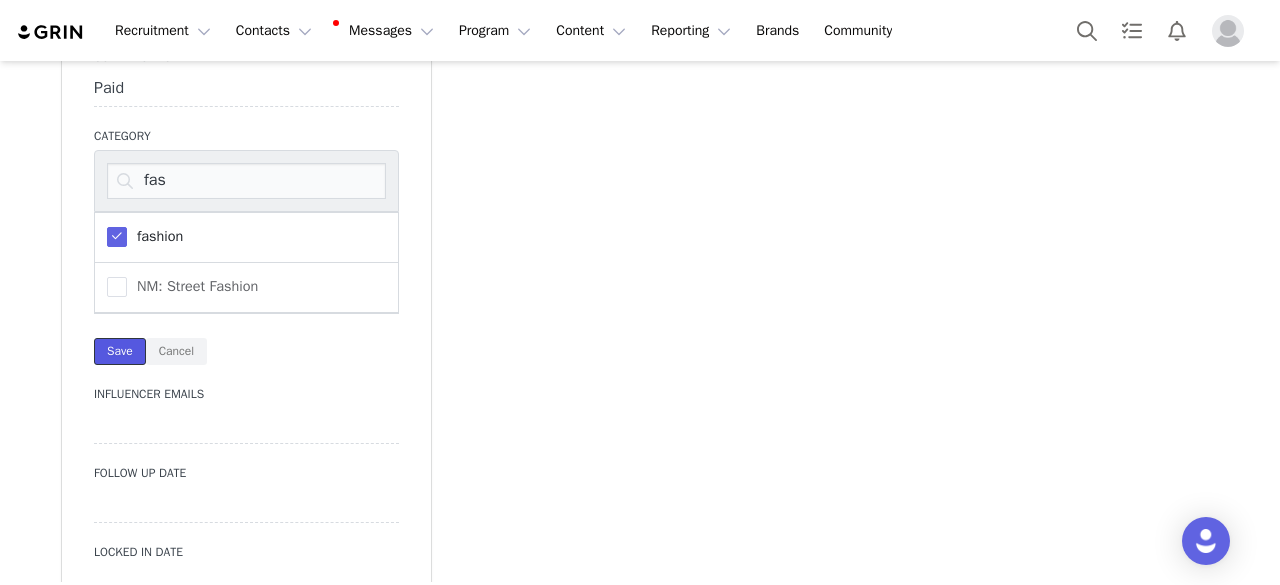click on "Save" at bounding box center (120, 351) 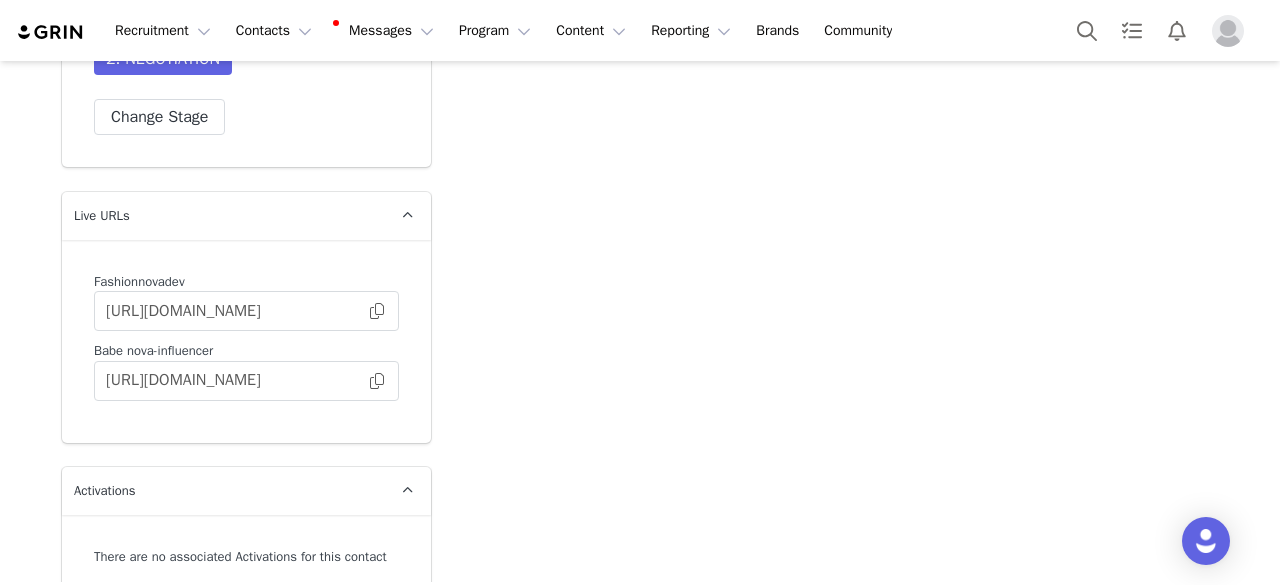 scroll, scrollTop: 5400, scrollLeft: 0, axis: vertical 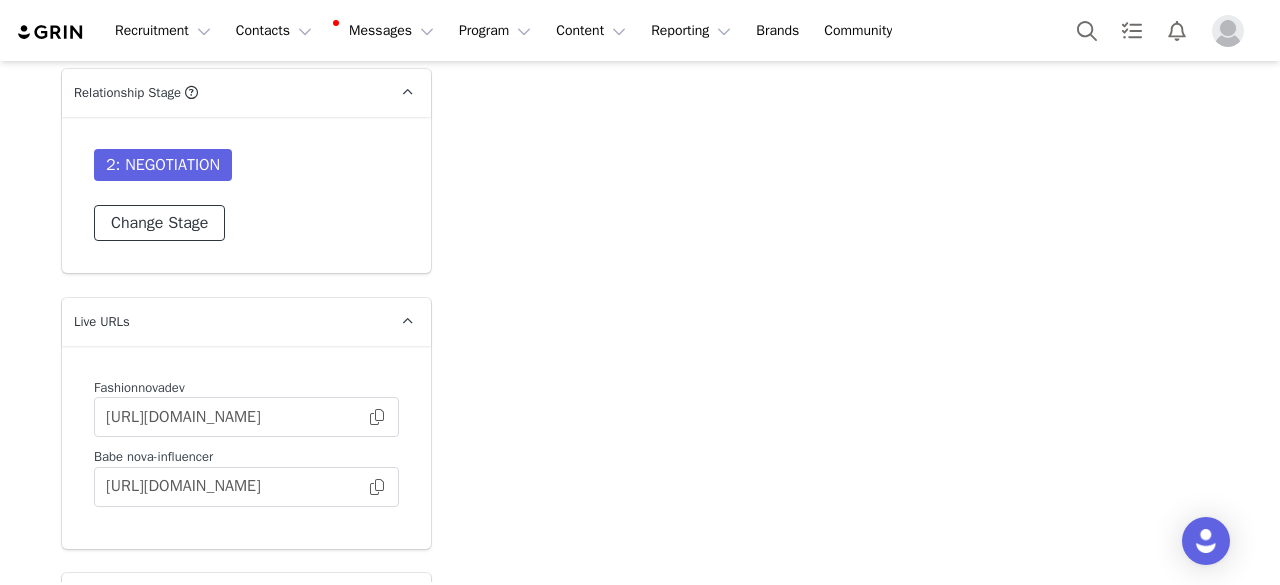 click on "Change Stage" at bounding box center [159, 223] 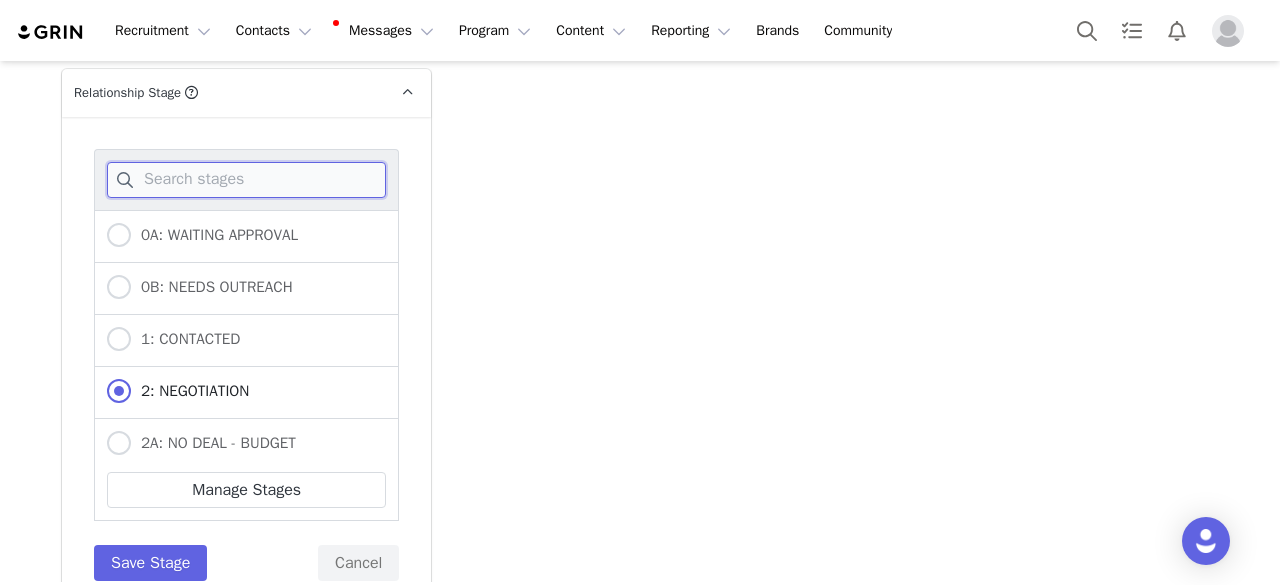 click at bounding box center (246, 180) 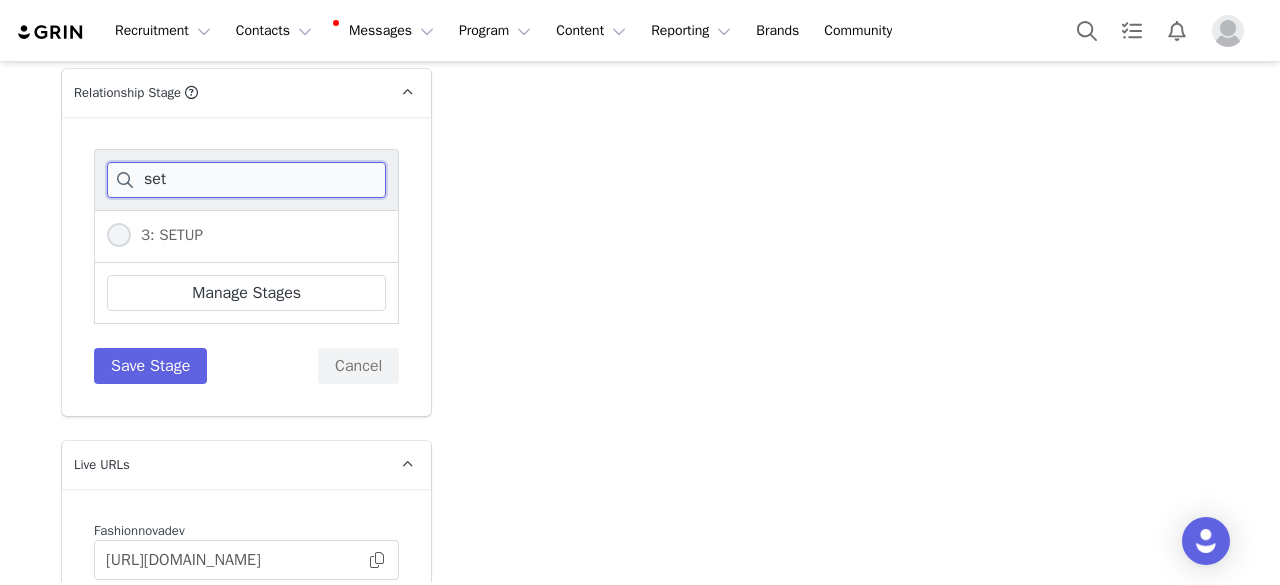 type on "set" 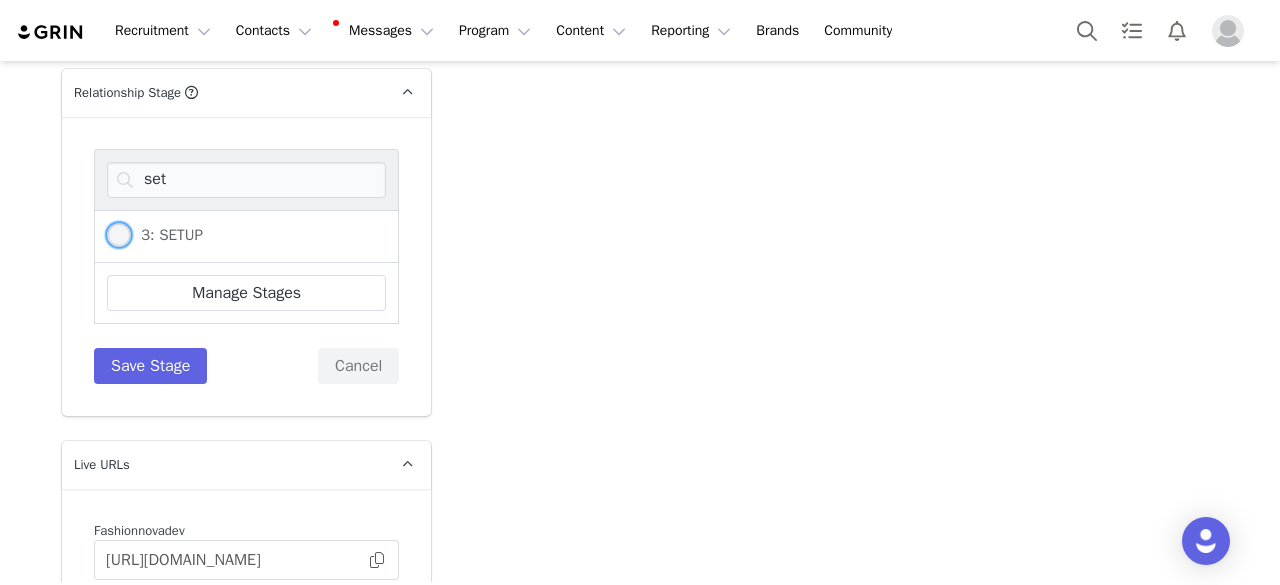 click on "3: SETUP" at bounding box center (167, 235) 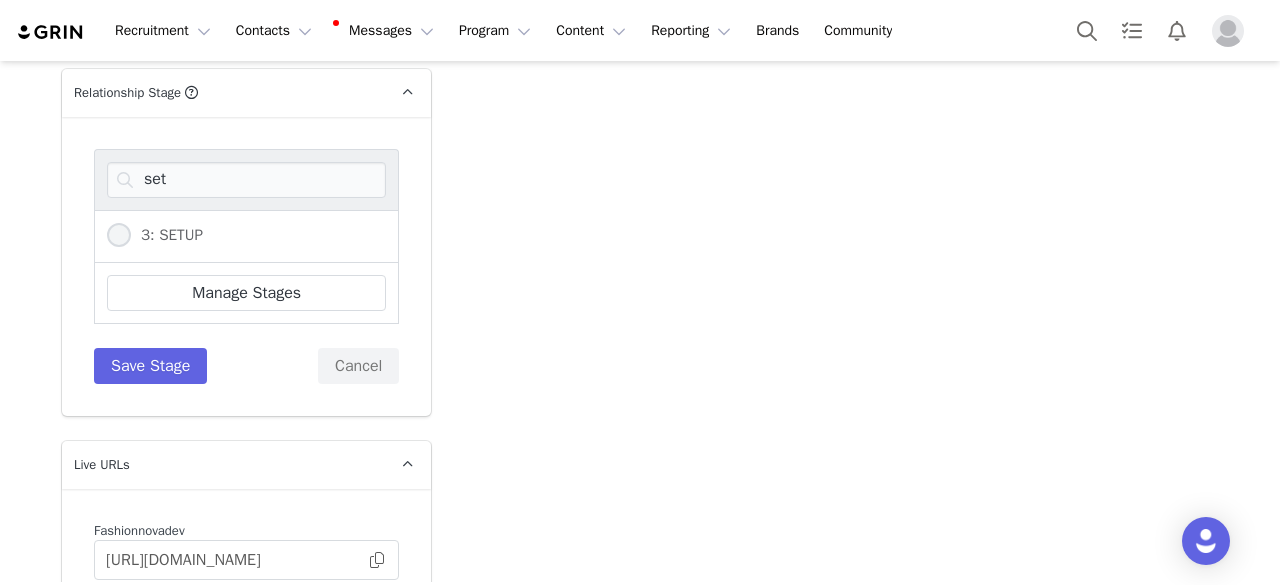 click on "3: SETUP" at bounding box center (119, 236) 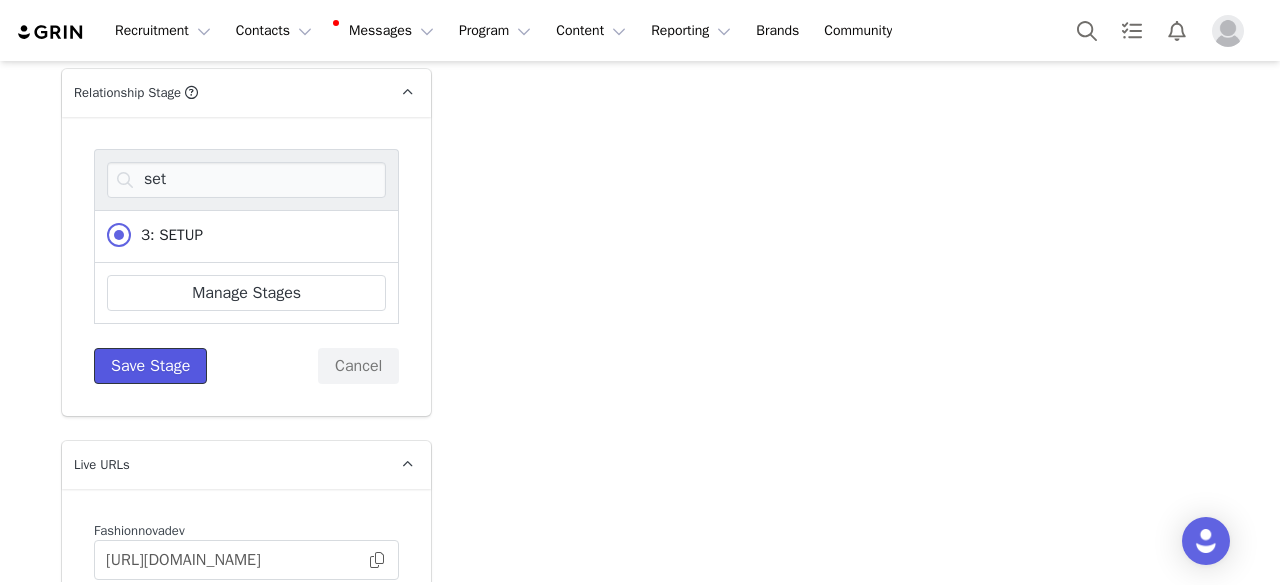 click on "Save Stage" at bounding box center [150, 366] 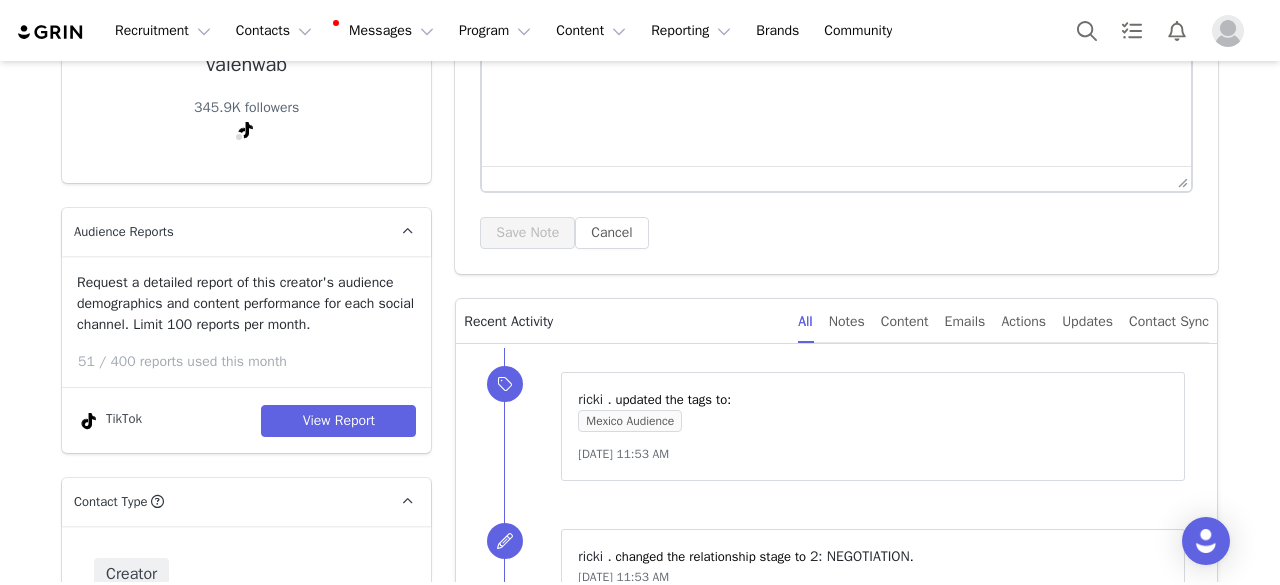 scroll, scrollTop: 100, scrollLeft: 0, axis: vertical 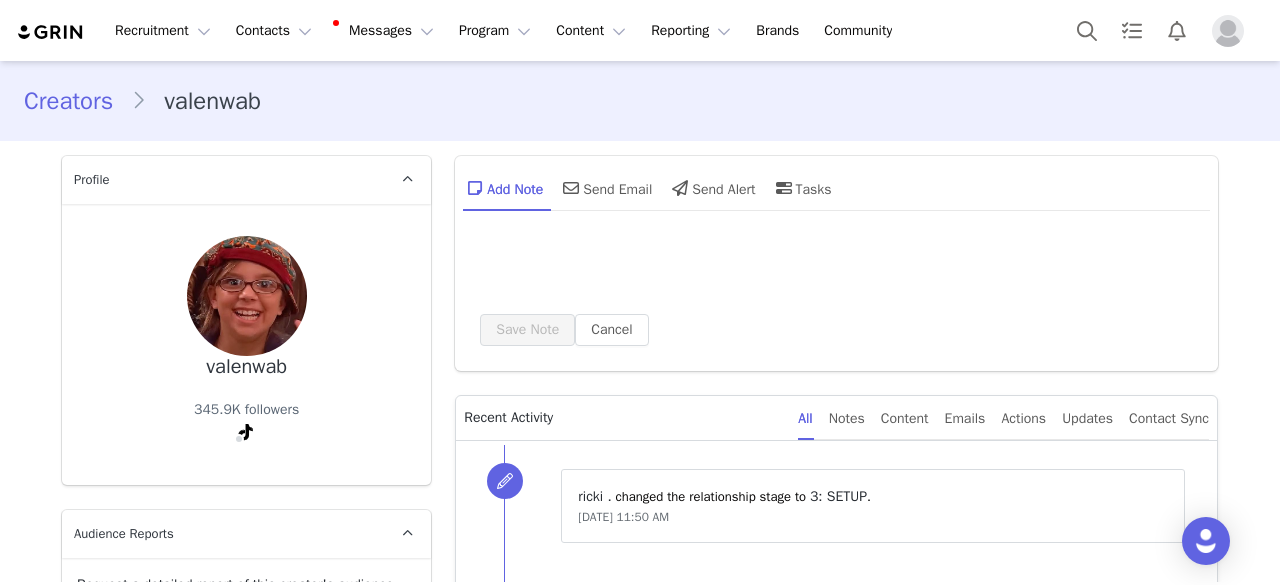 type on "+1 ([GEOGRAPHIC_DATA])" 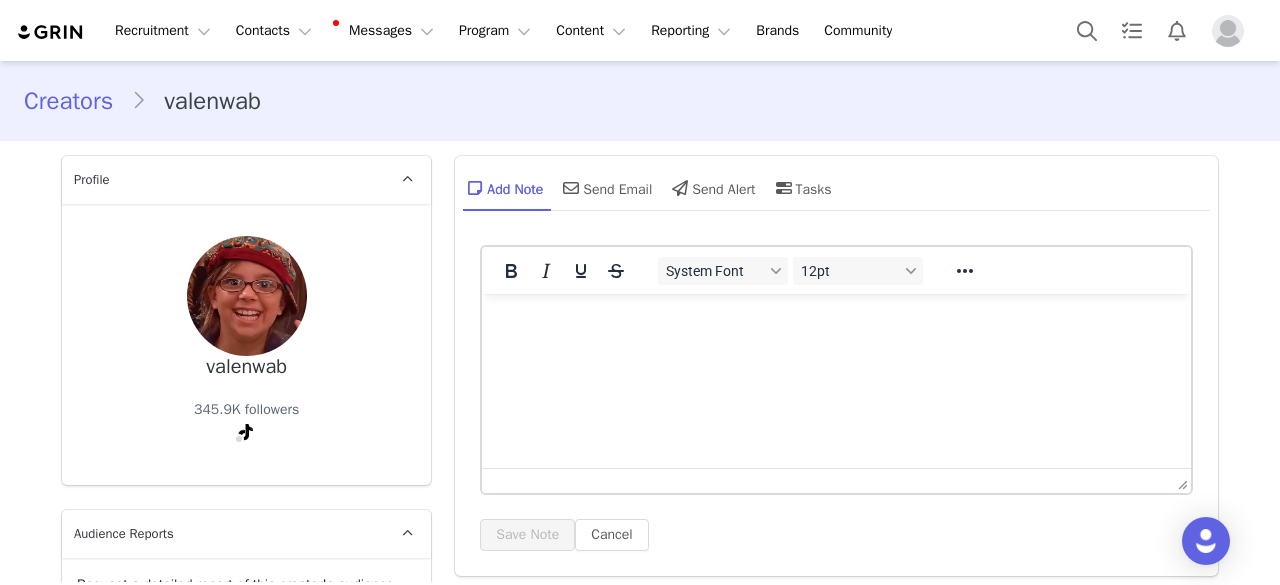 scroll, scrollTop: 0, scrollLeft: 0, axis: both 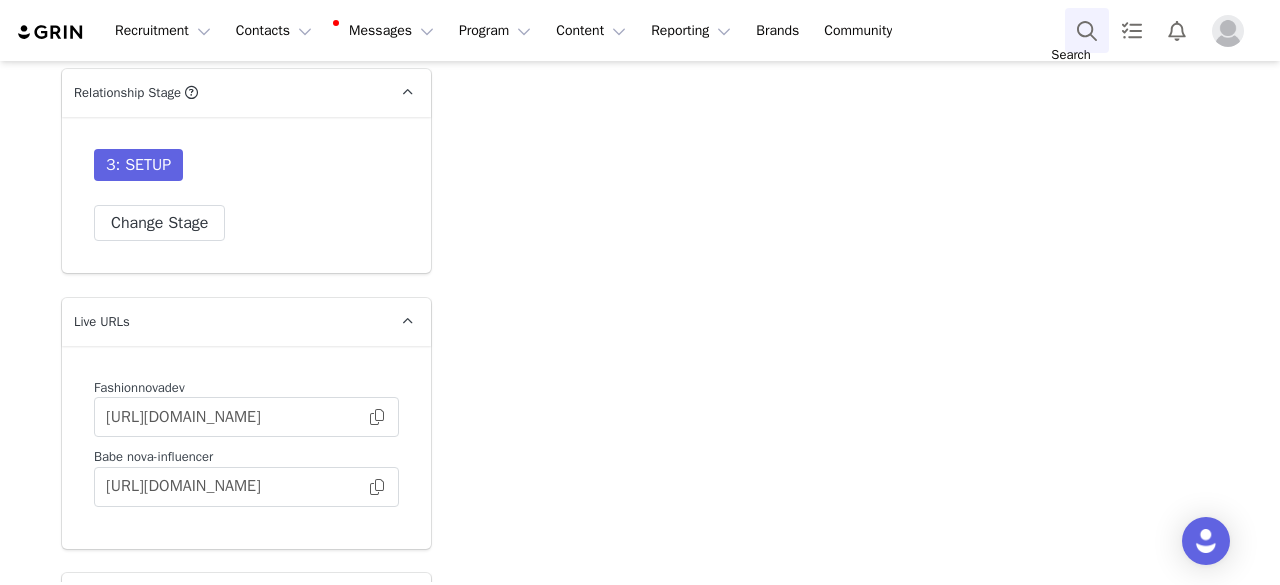 click at bounding box center [1087, 30] 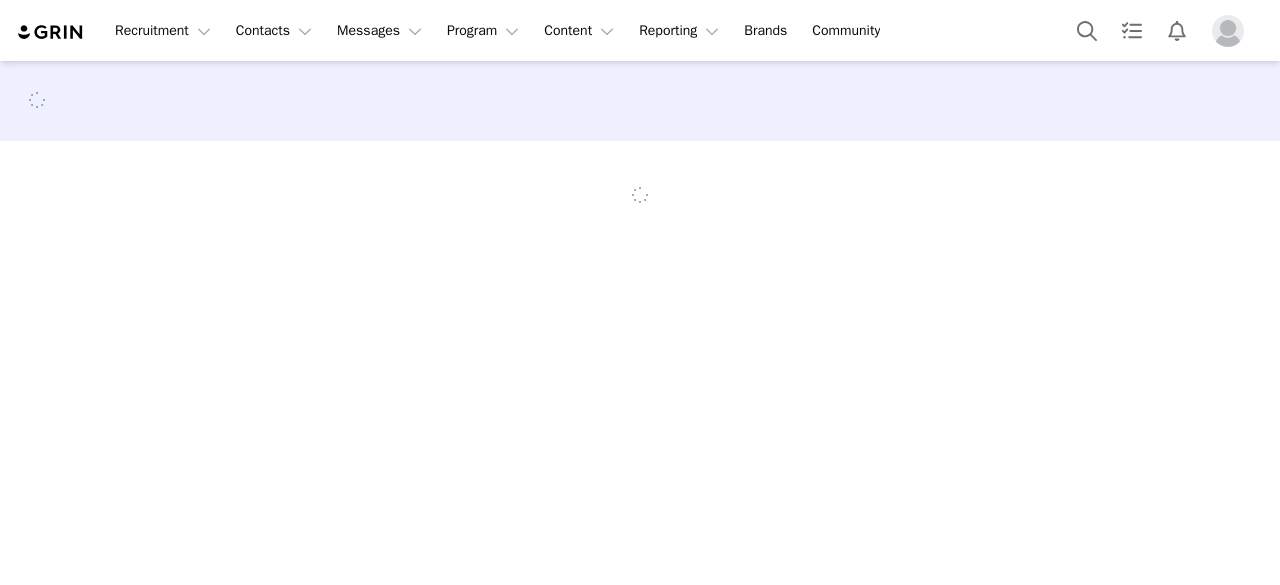 scroll, scrollTop: 0, scrollLeft: 0, axis: both 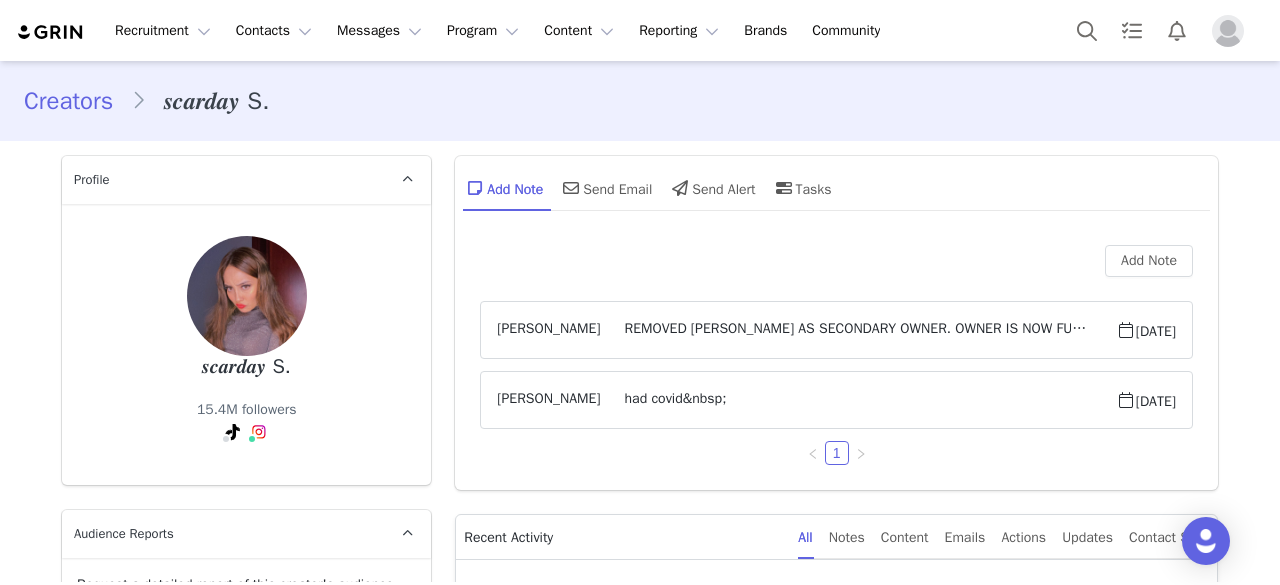 type on "+52 ([GEOGRAPHIC_DATA])" 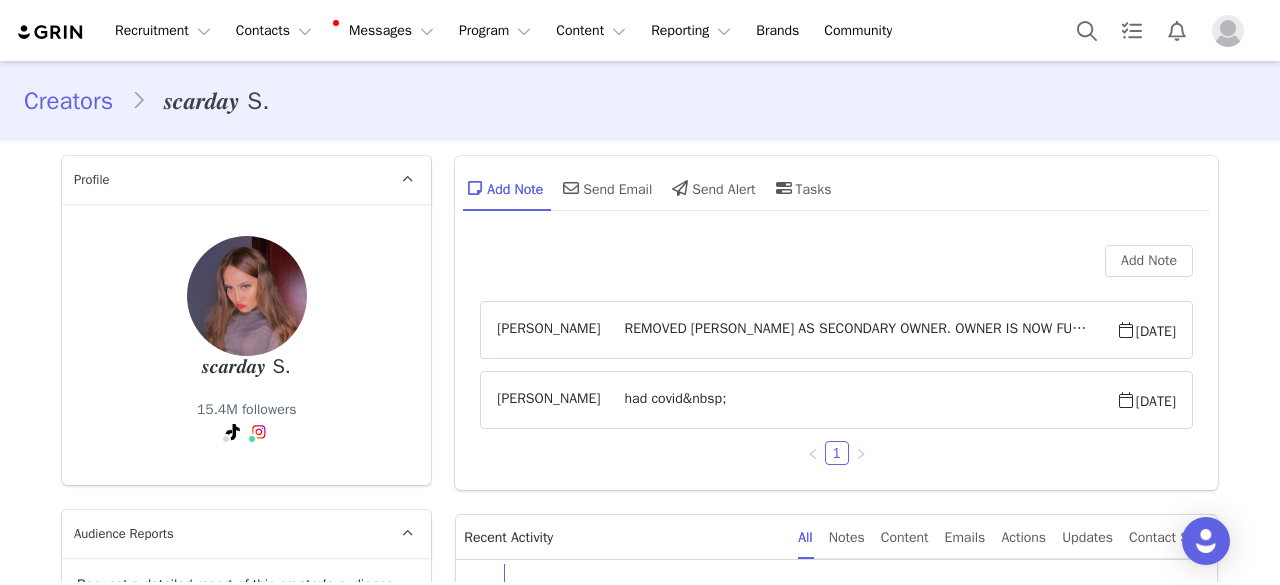 scroll, scrollTop: 400, scrollLeft: 0, axis: vertical 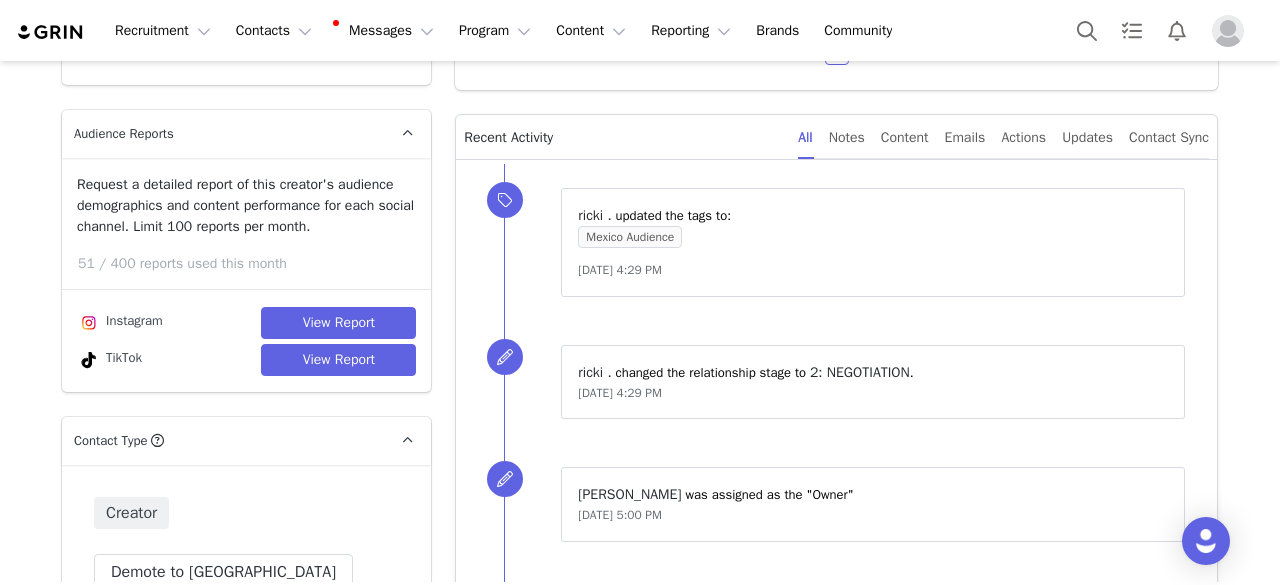 click on "All Notes Content Emails Actions Updates Contact Sync" at bounding box center (1003, 137) 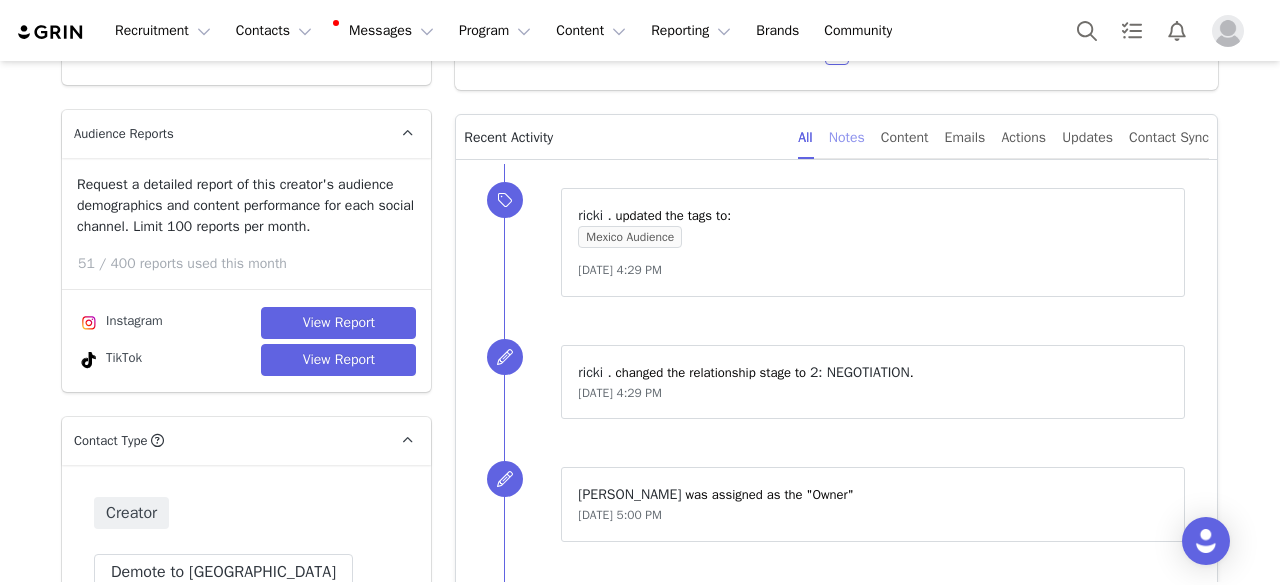click on "Notes" at bounding box center [847, 137] 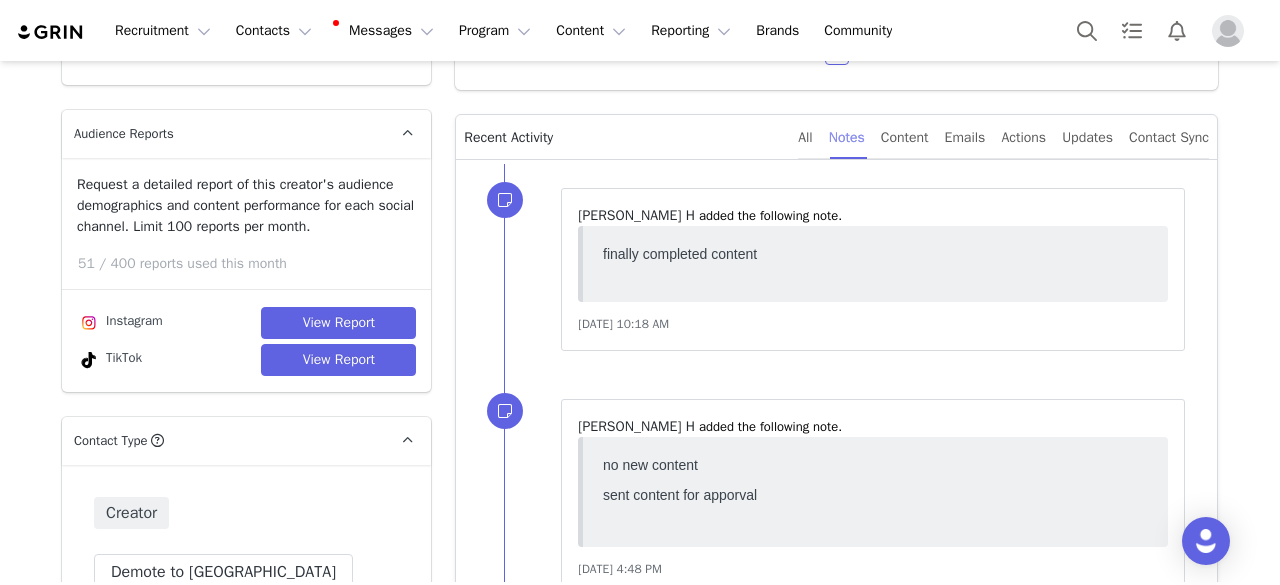 scroll, scrollTop: 0, scrollLeft: 0, axis: both 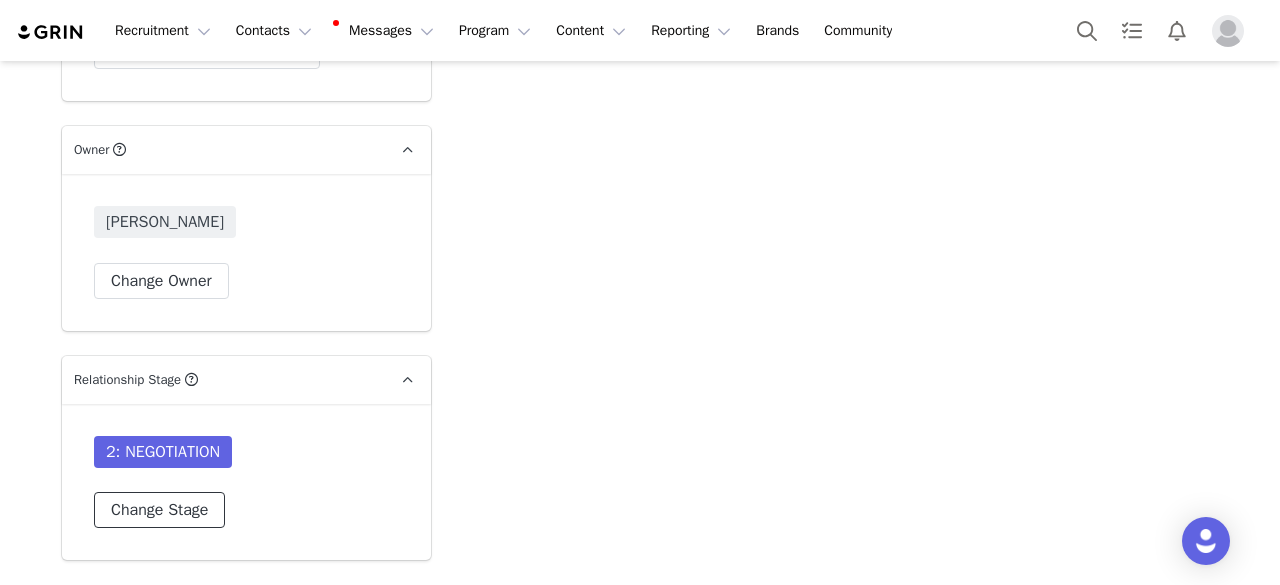 click on "Change Stage" at bounding box center (159, 510) 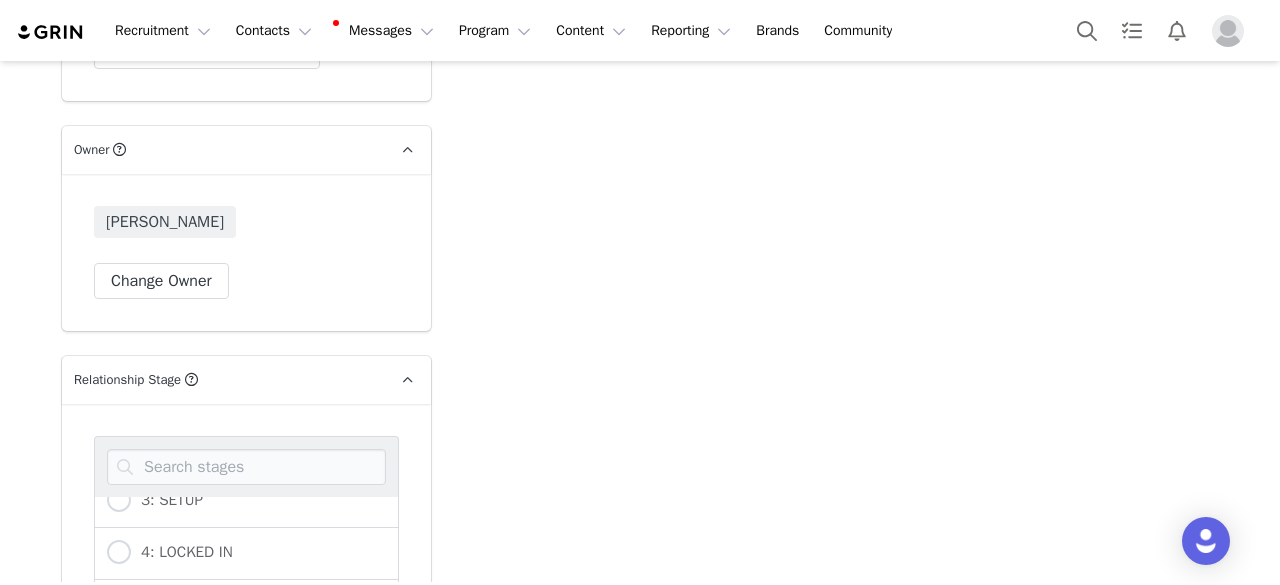 scroll, scrollTop: 400, scrollLeft: 0, axis: vertical 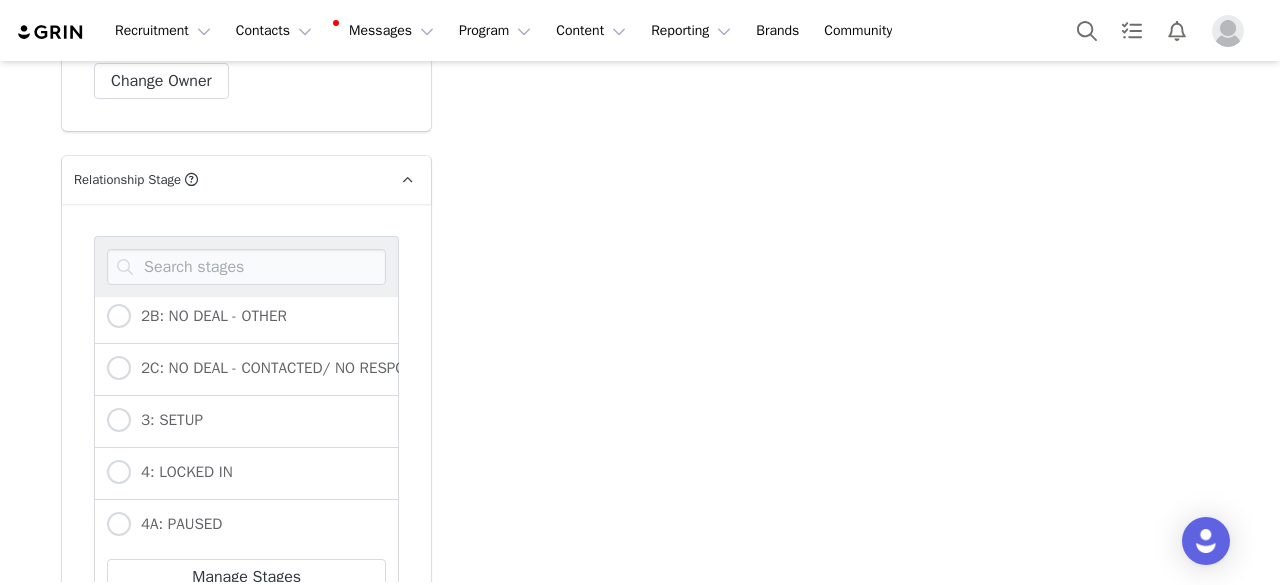 click on "3: SETUP" at bounding box center (246, 422) 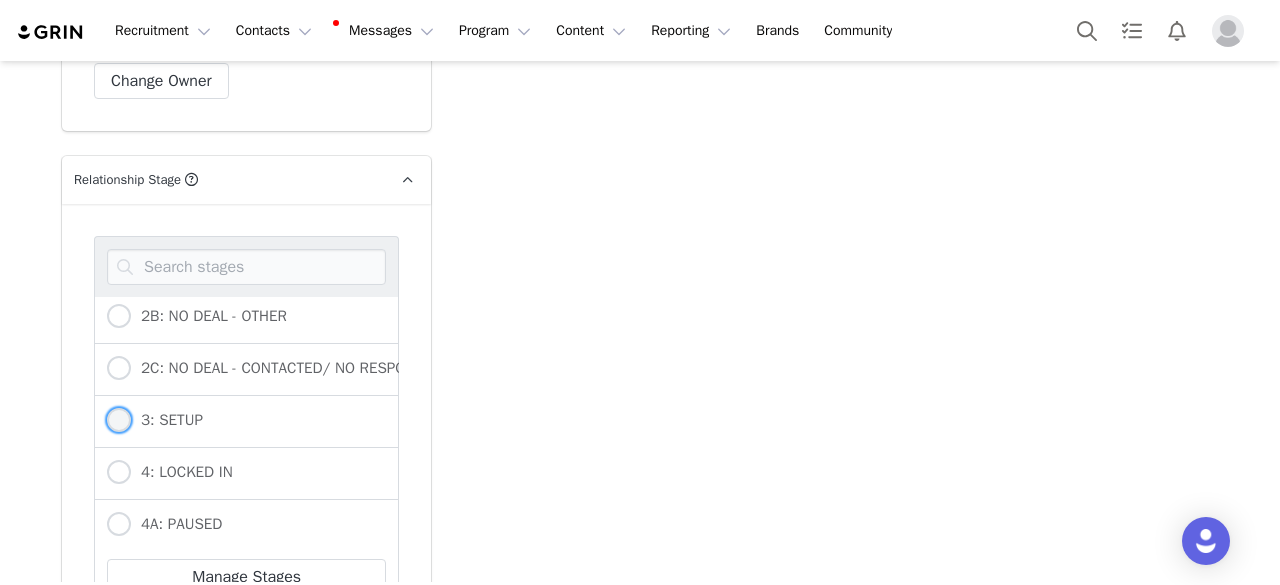 click on "3: SETUP" at bounding box center [155, 421] 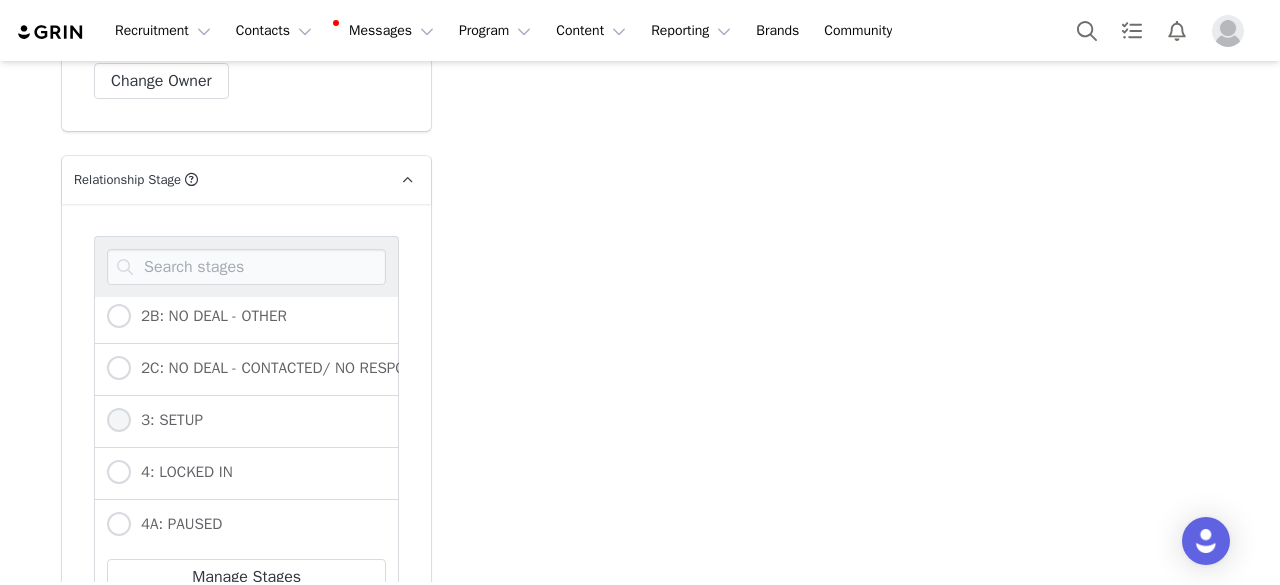 click on "3: SETUP" at bounding box center [119, 421] 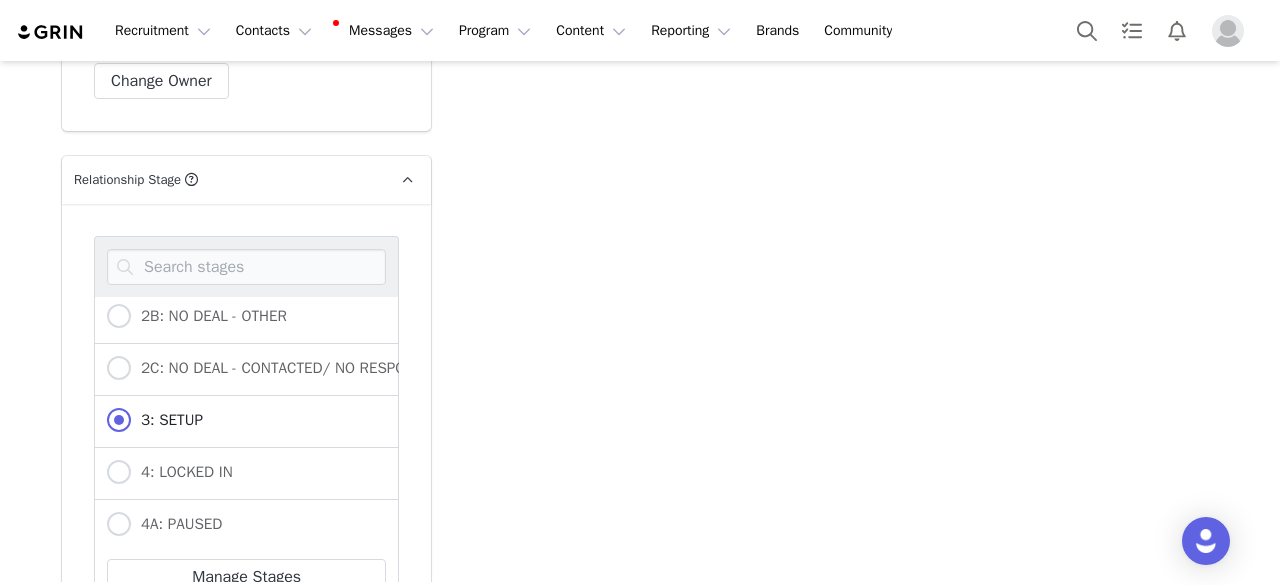 click on "Save Stage" 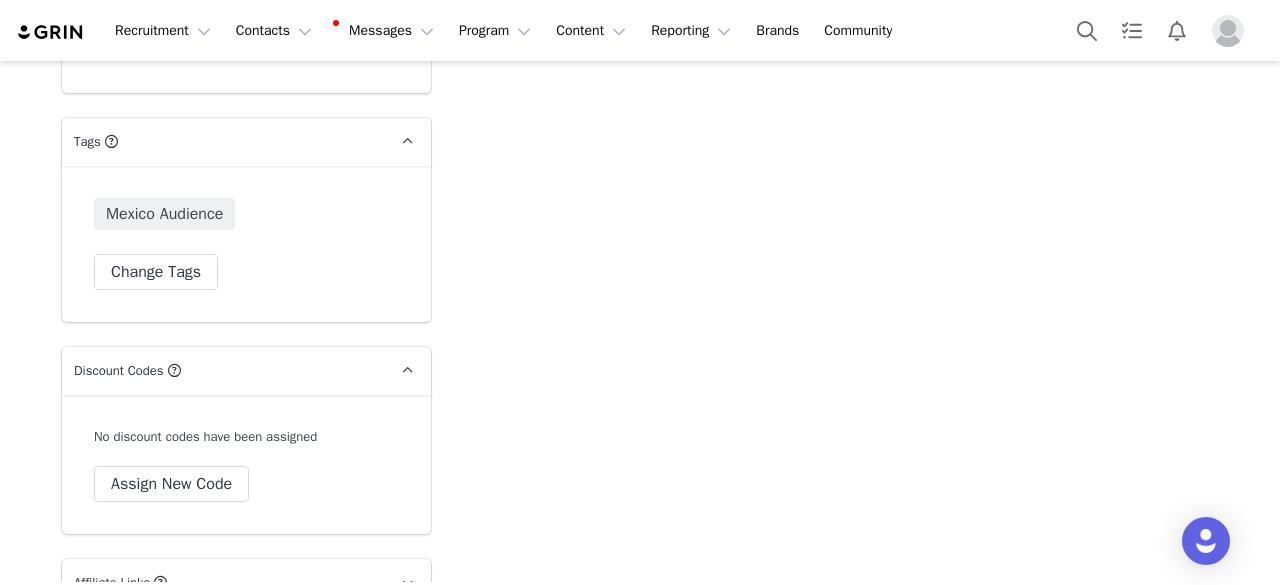scroll, scrollTop: 7220, scrollLeft: 0, axis: vertical 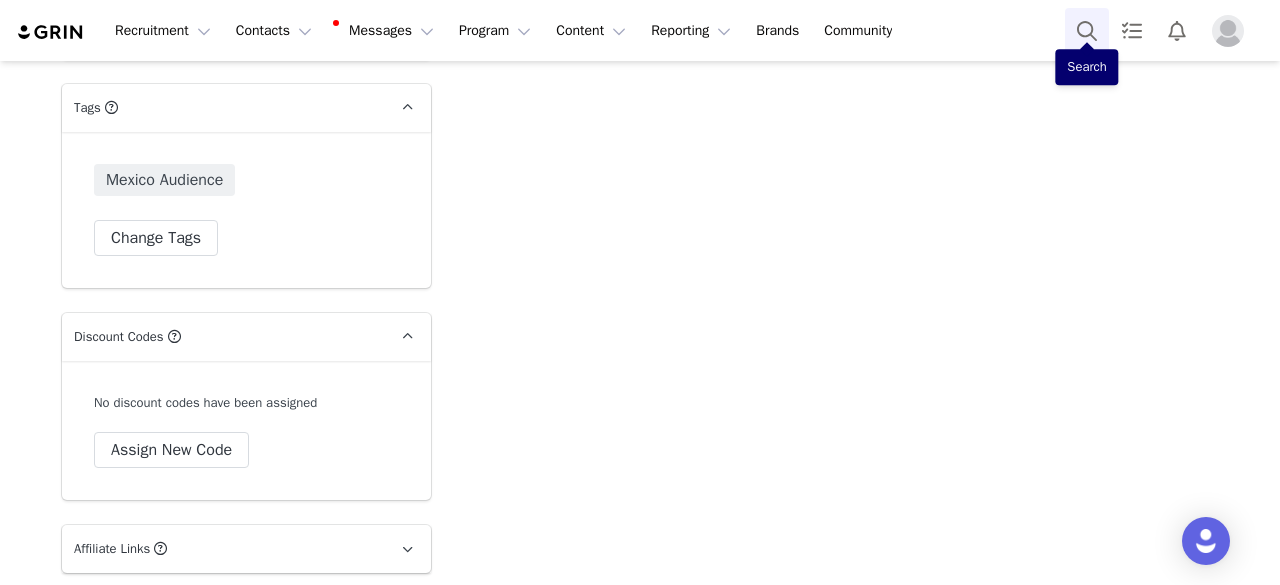 click 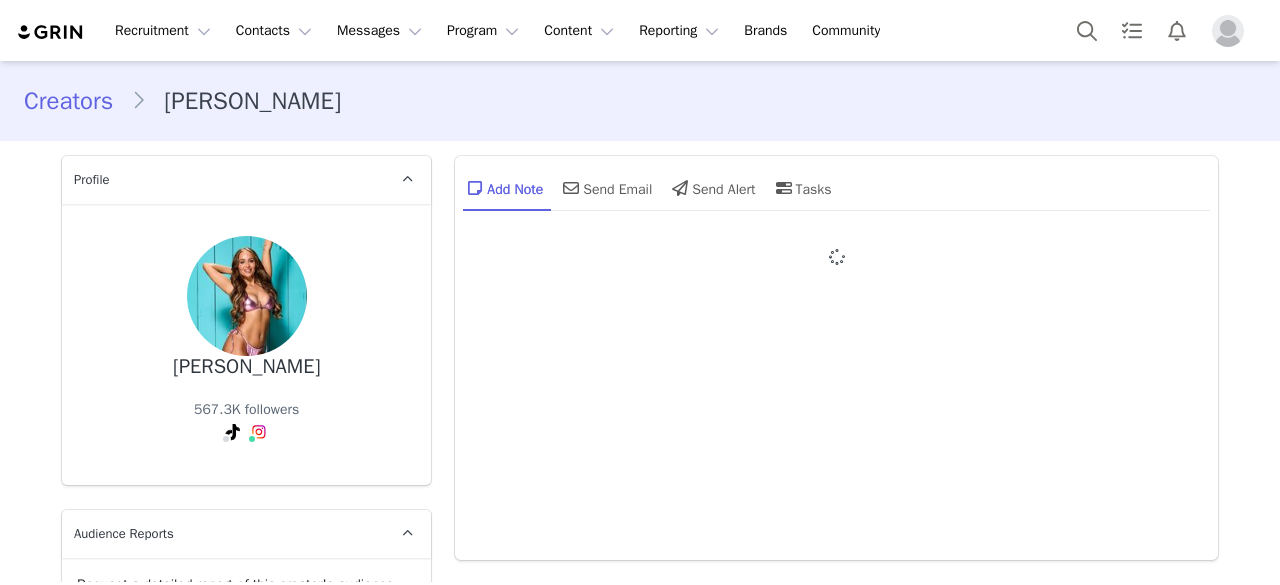 type on "+1 ([GEOGRAPHIC_DATA])" 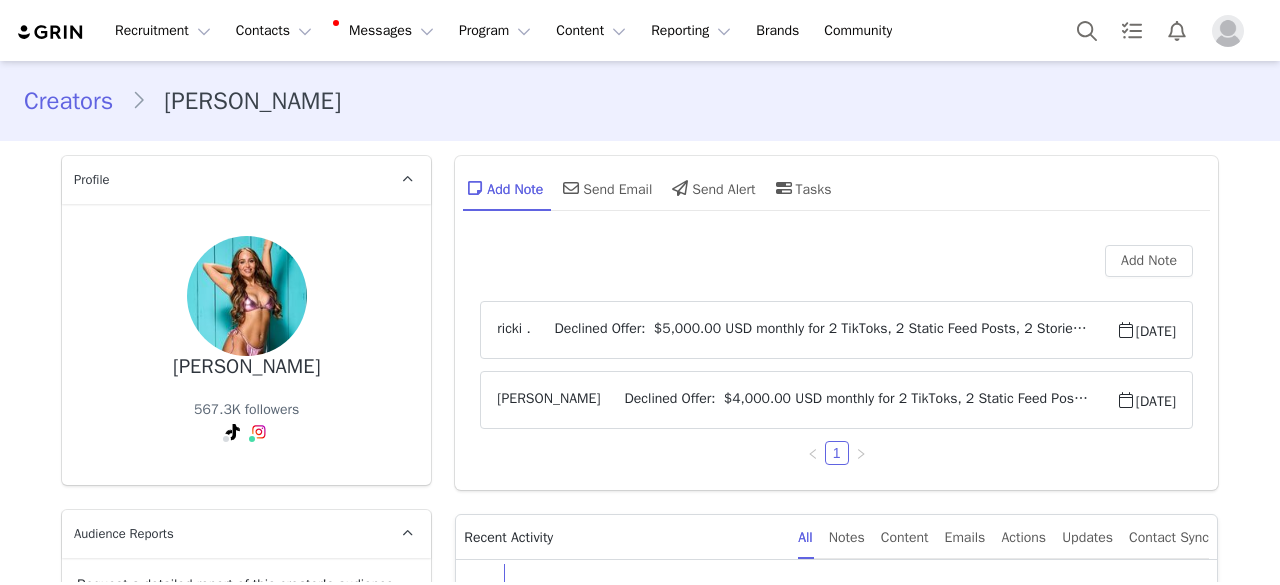 scroll, scrollTop: 354, scrollLeft: 0, axis: vertical 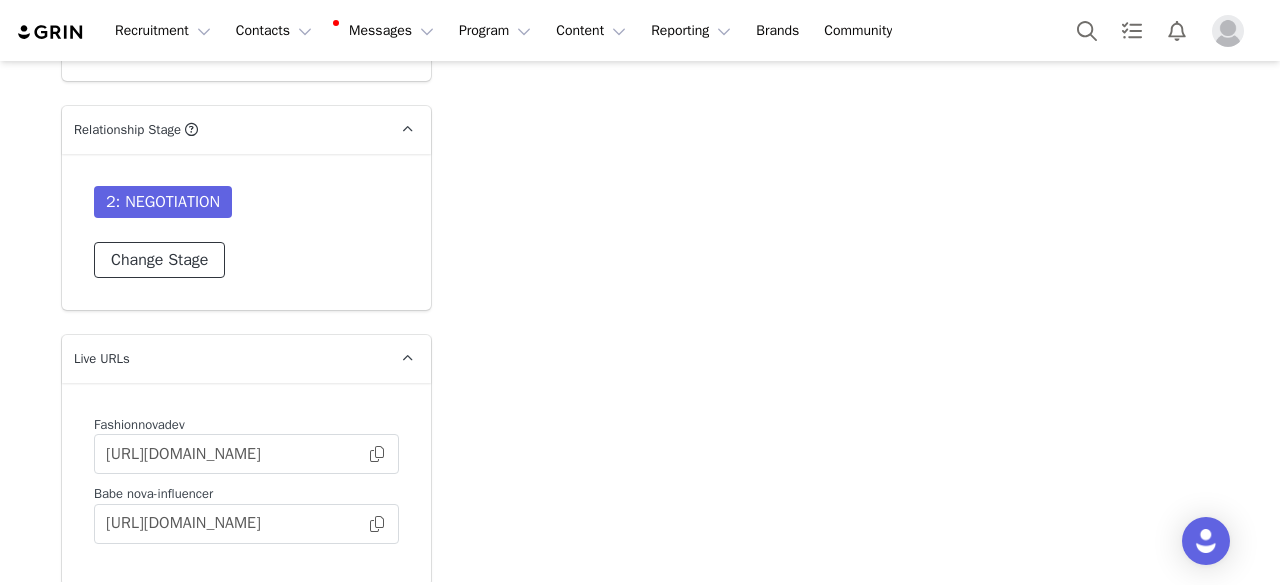 click on "Change Stage" at bounding box center (159, 260) 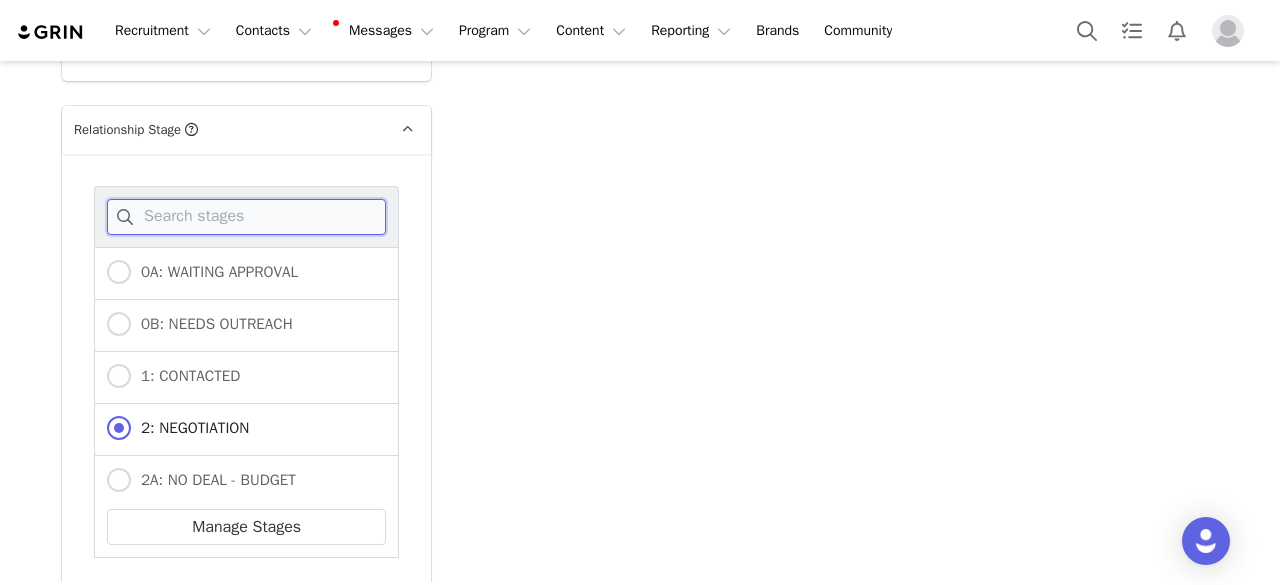 click at bounding box center (246, 217) 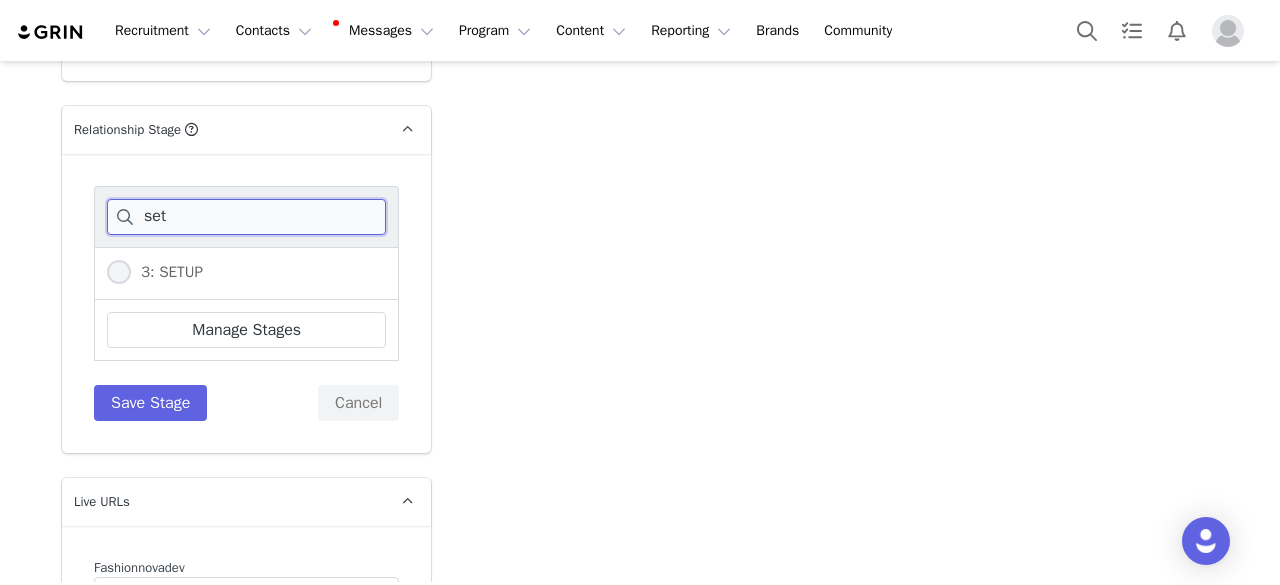 type on "set" 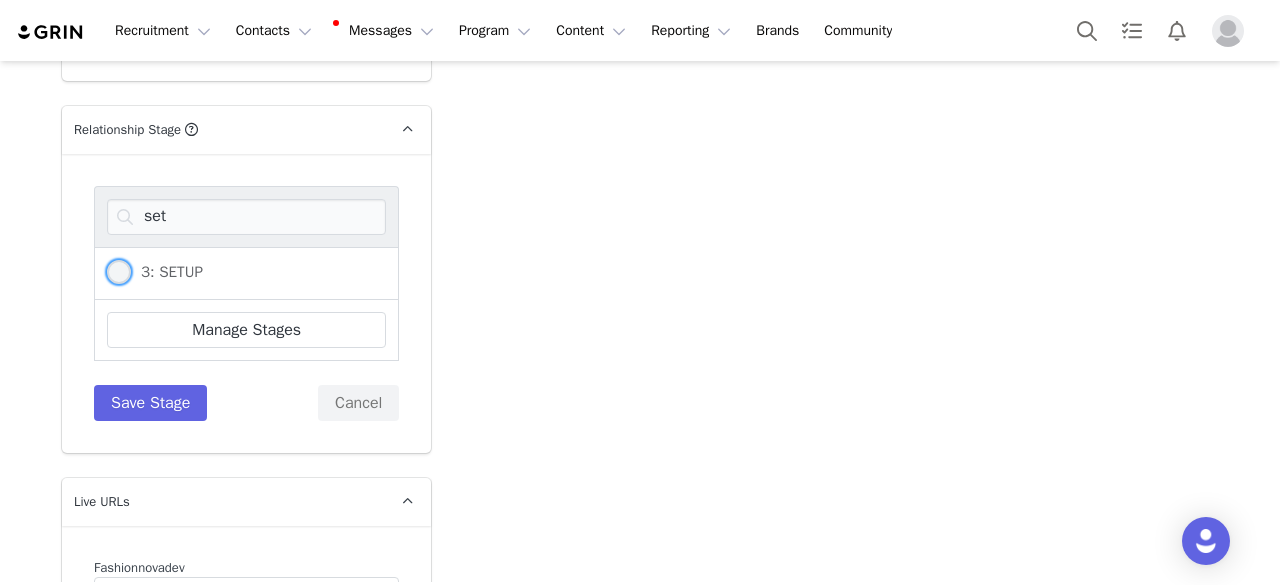 click on "3: SETUP" at bounding box center [167, 272] 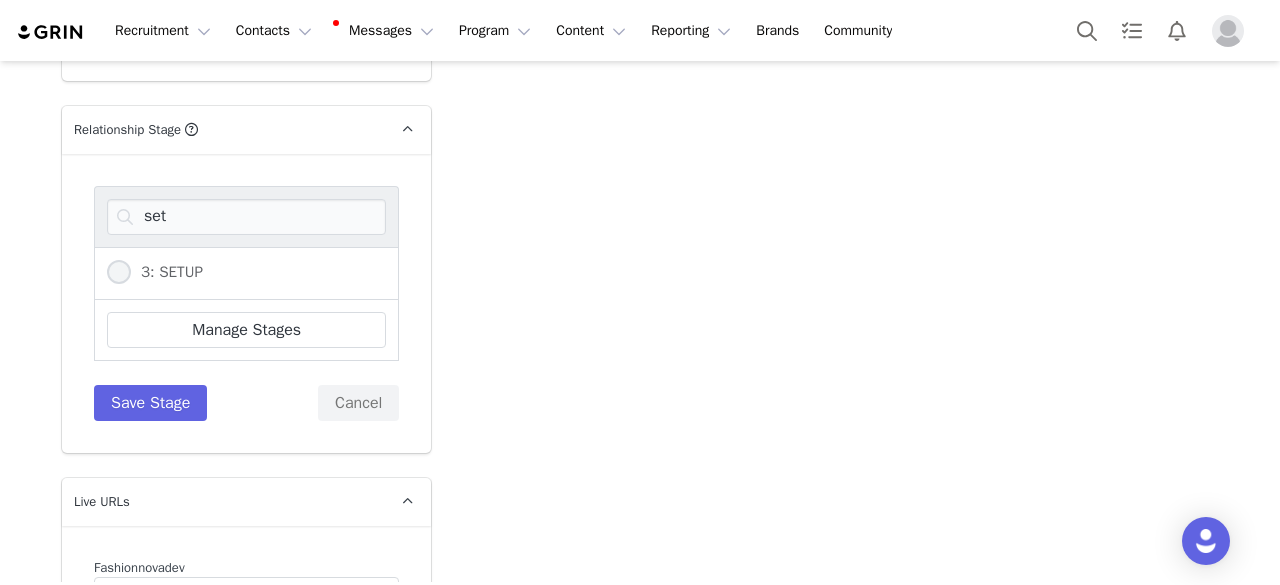 click on "3: SETUP" at bounding box center (119, 273) 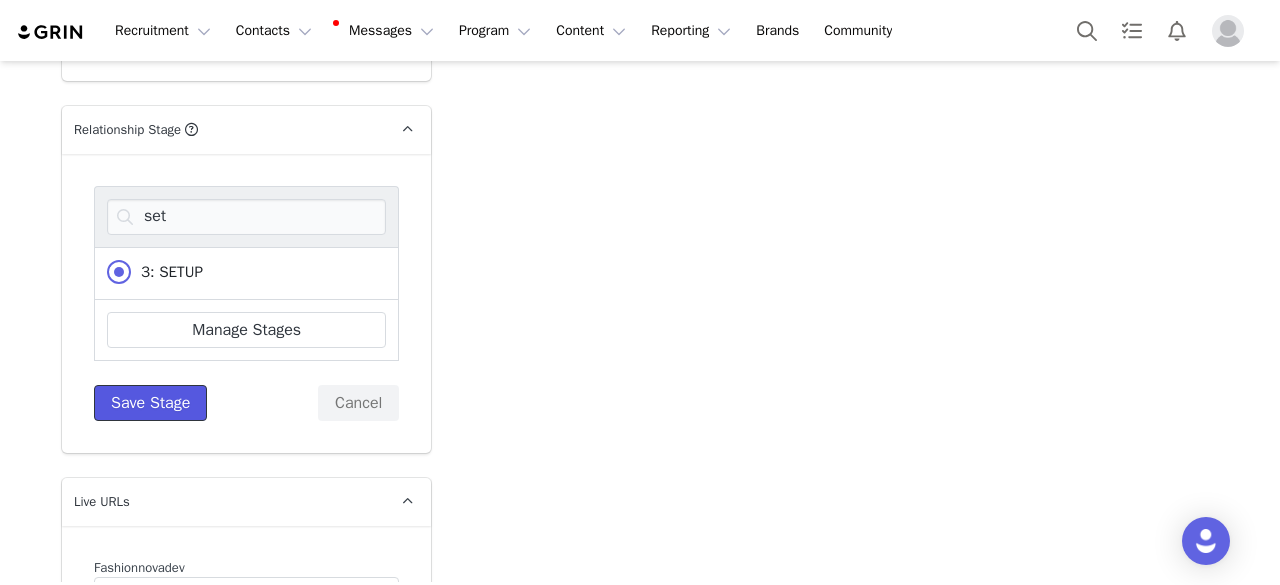 click on "Save Stage" at bounding box center (150, 403) 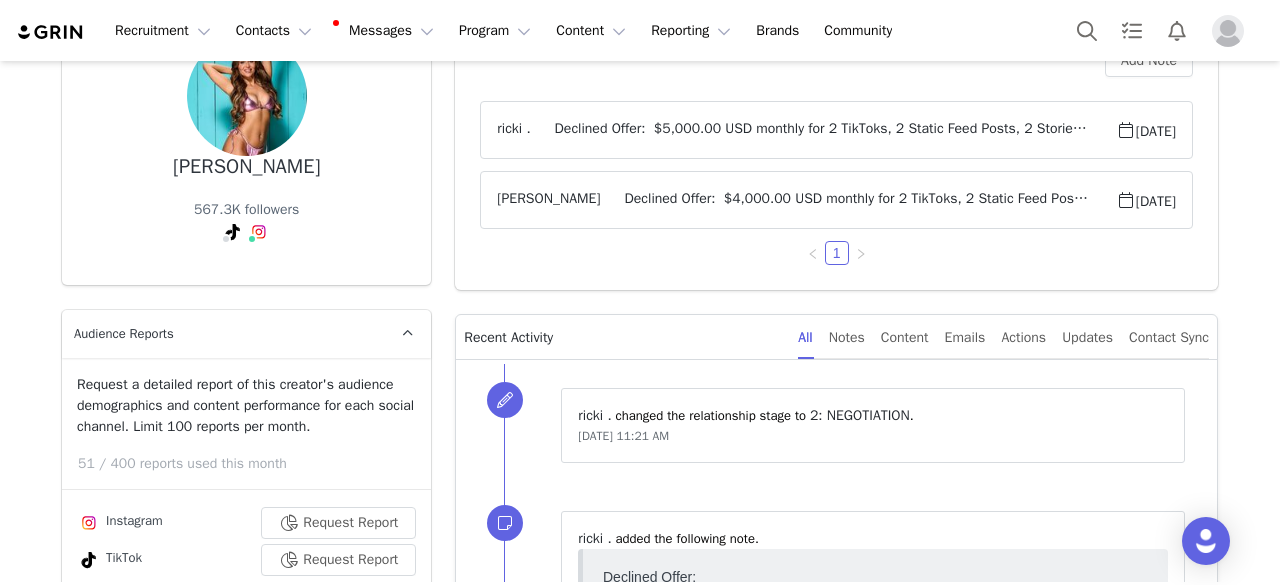 scroll, scrollTop: 0, scrollLeft: 0, axis: both 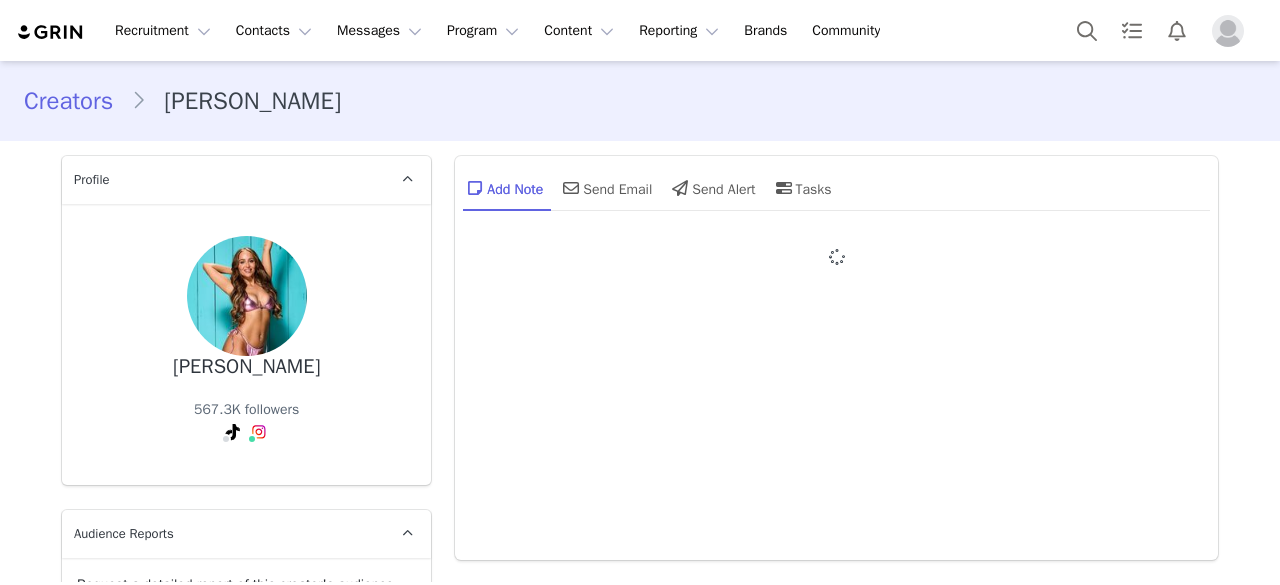 type on "+1 ([GEOGRAPHIC_DATA])" 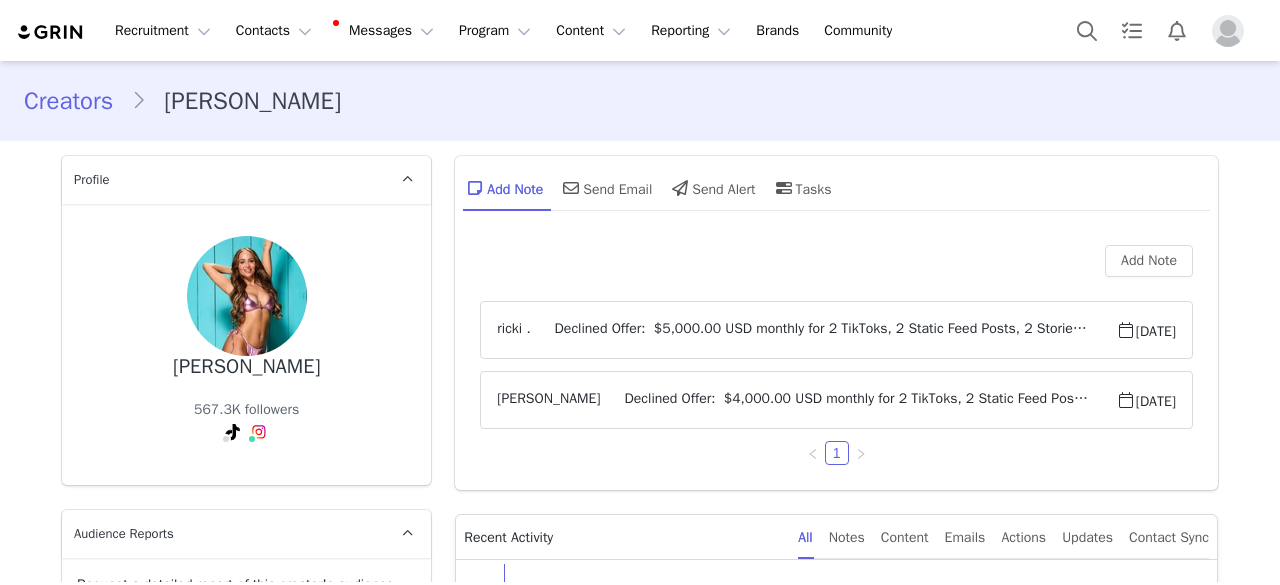 scroll, scrollTop: 0, scrollLeft: 0, axis: both 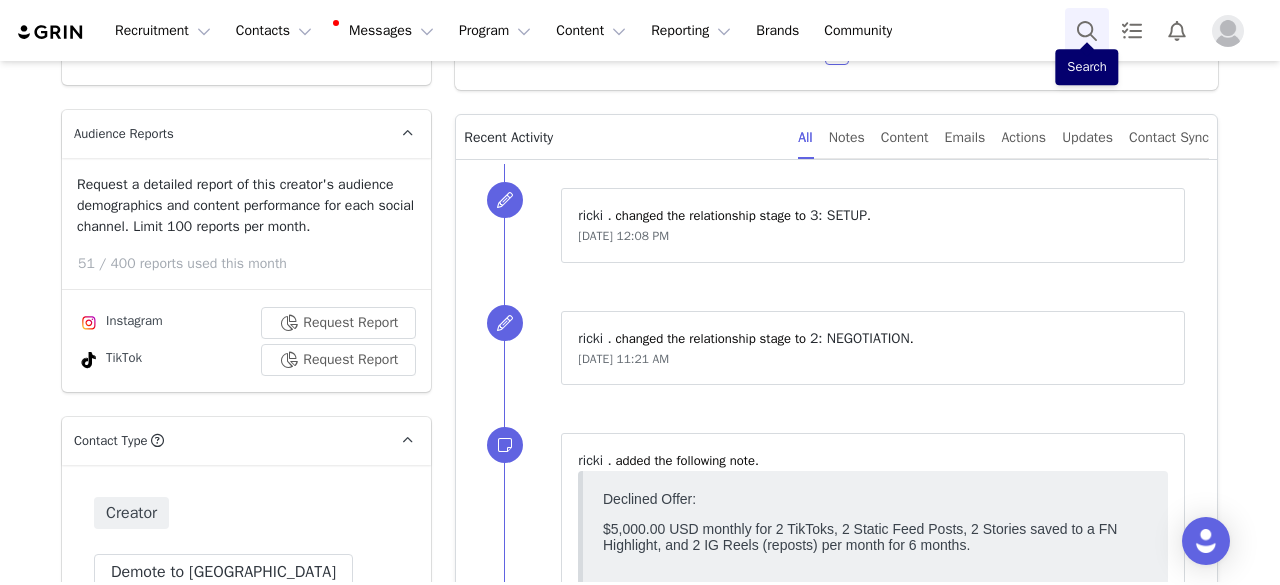 click at bounding box center (1087, 30) 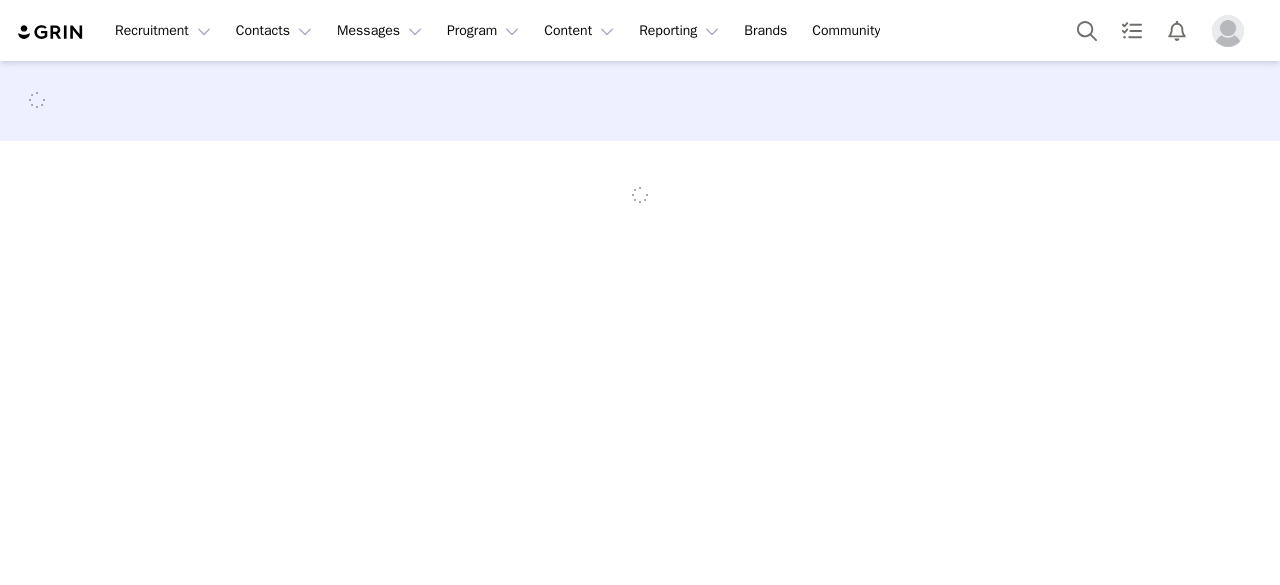 scroll, scrollTop: 0, scrollLeft: 0, axis: both 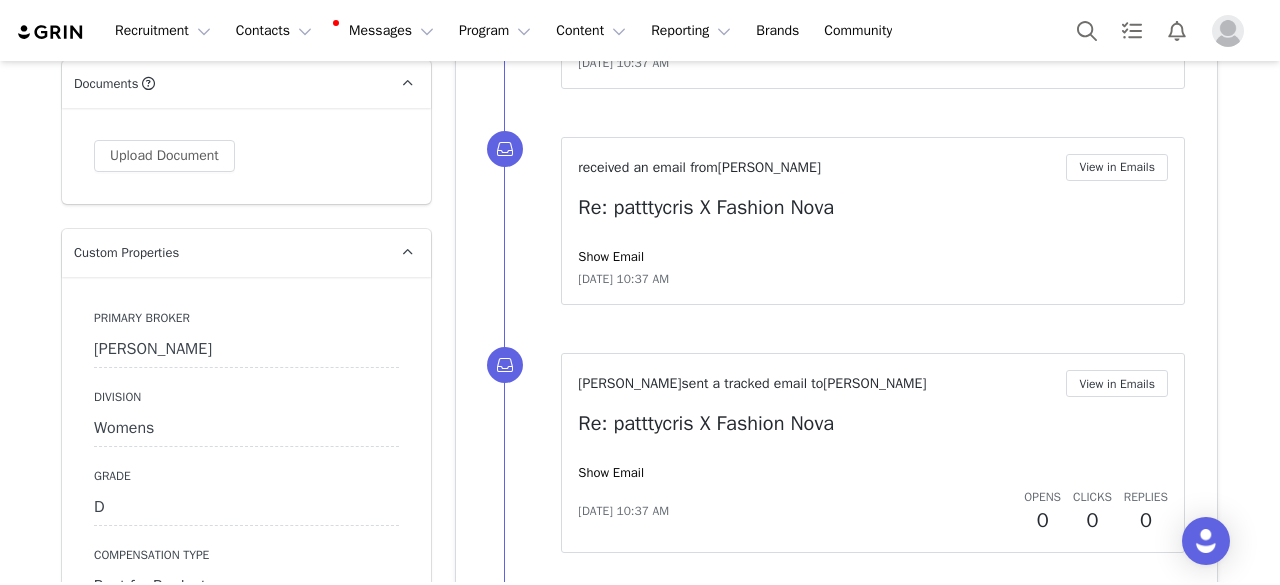 click on "Ashley" at bounding box center (246, 350) 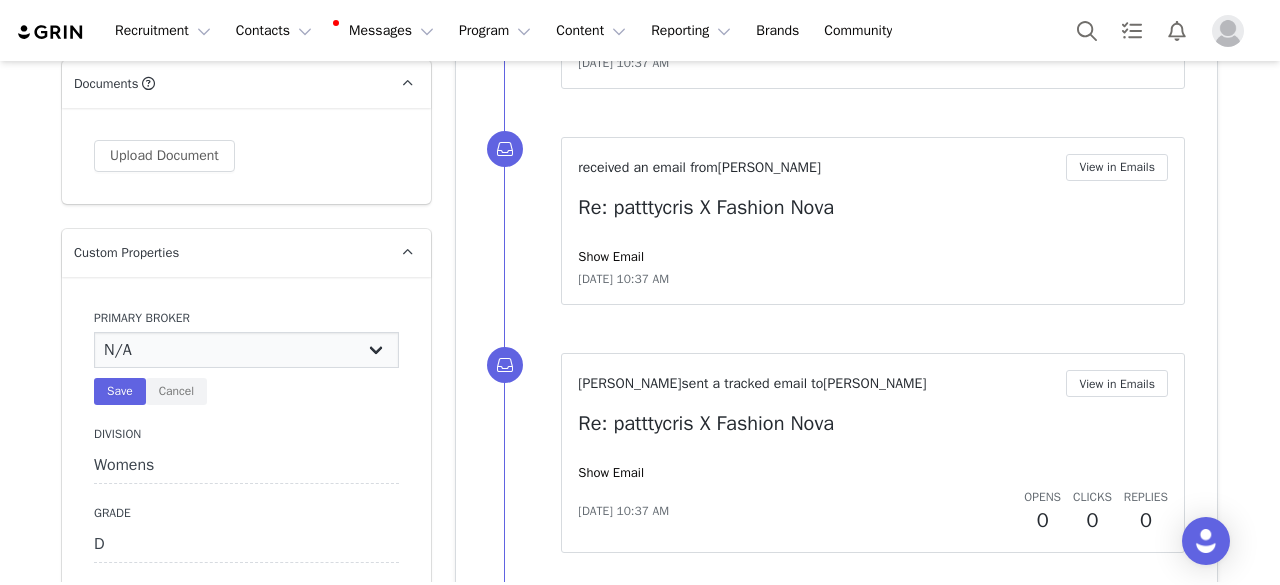 select on "Bre" 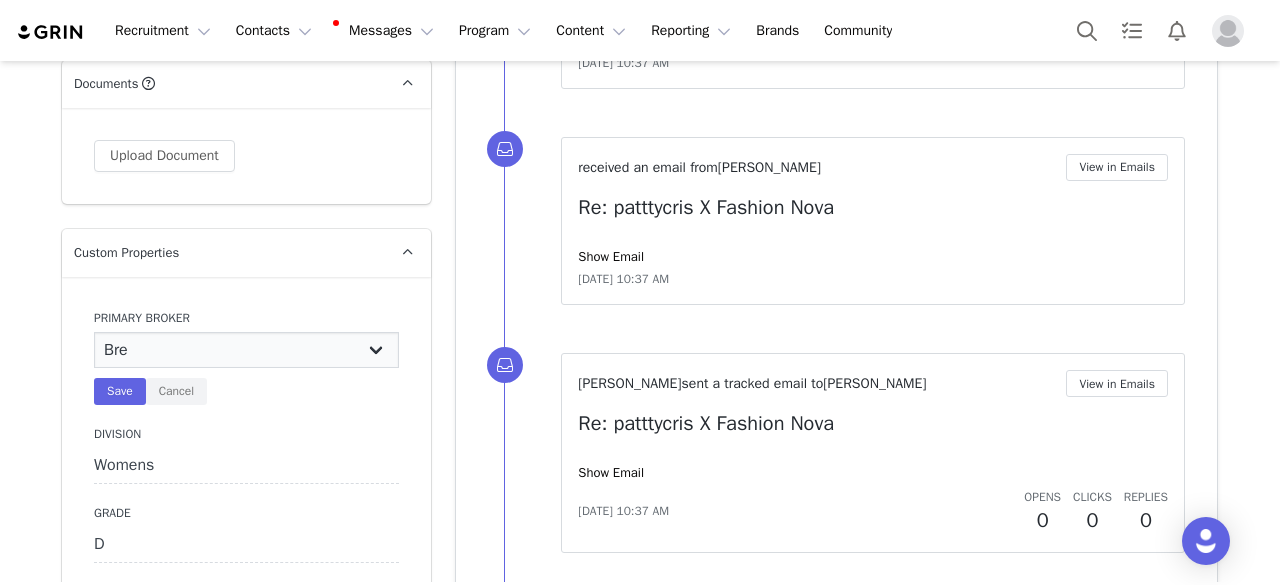 click on "N/A  Erin   Stephanie   Jasmine   Hedy   Bre   Evelyn   Pacey   Jonny   Alex   Ashley   Mike   Chabely   Maria   Tara   Manon   Natasha   Ondre   Christa   Alexa" at bounding box center [246, 350] 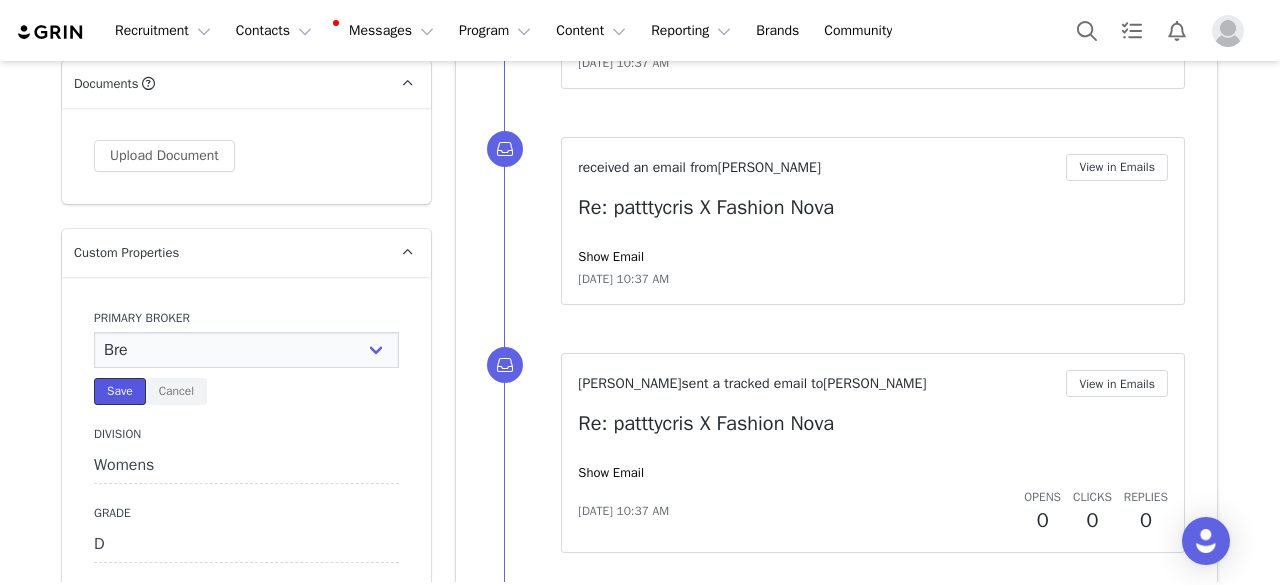 click on "Save" at bounding box center [120, 391] 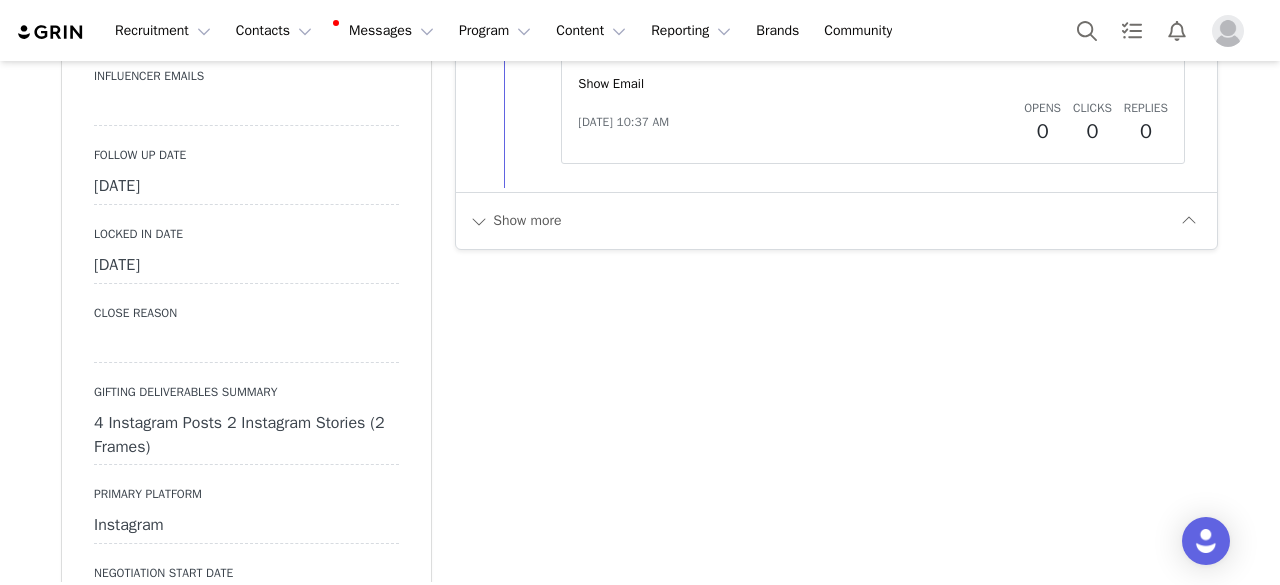 scroll, scrollTop: 2600, scrollLeft: 0, axis: vertical 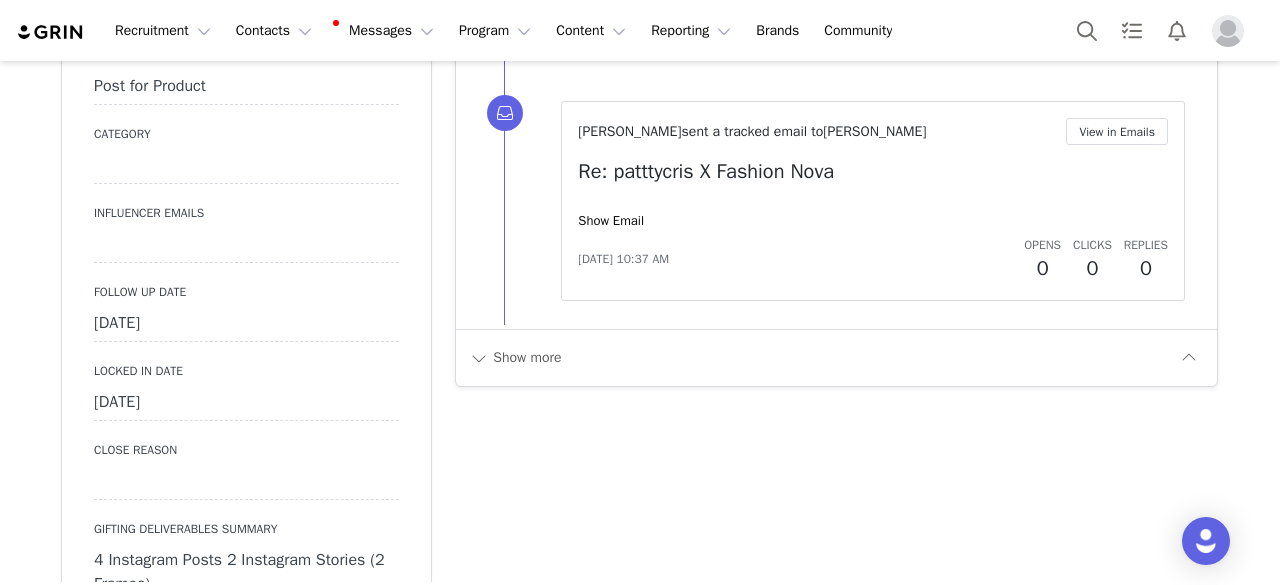click on "Post for Product" at bounding box center [246, 87] 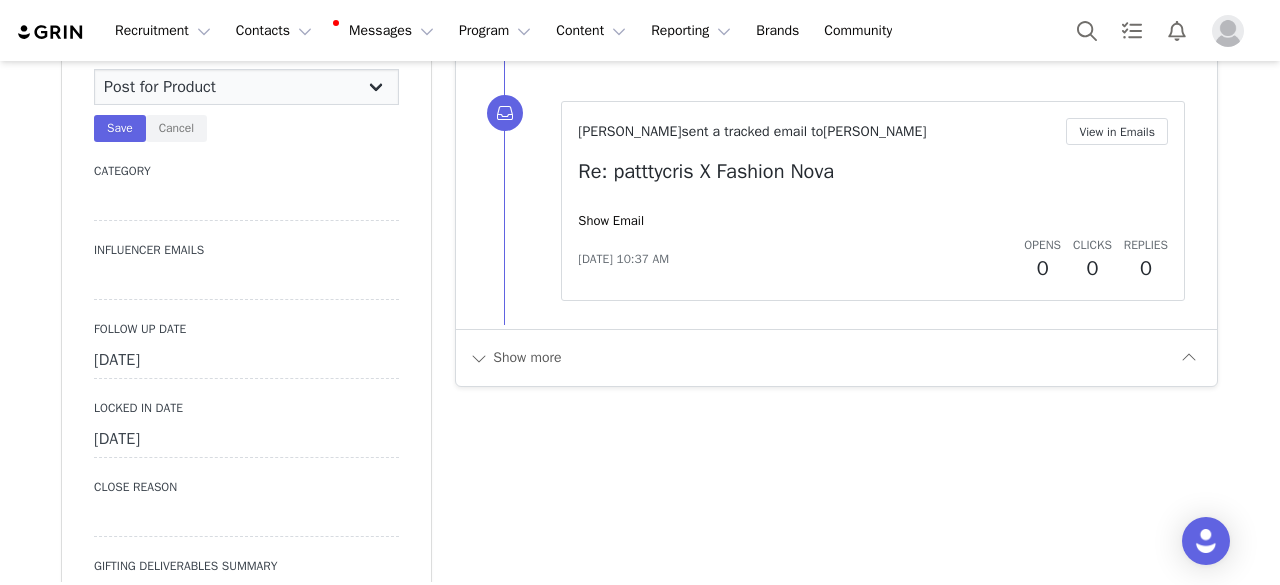 click on "N/A  Paid   Post for Product" at bounding box center [246, 87] 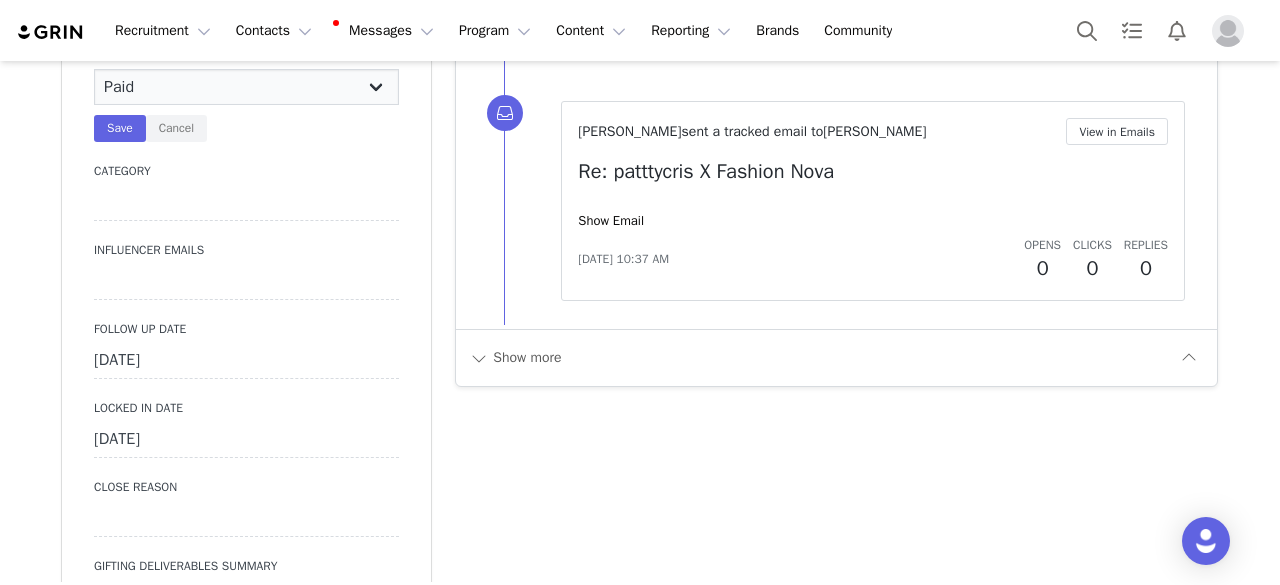 click on "N/A  Paid   Post for Product" at bounding box center (246, 87) 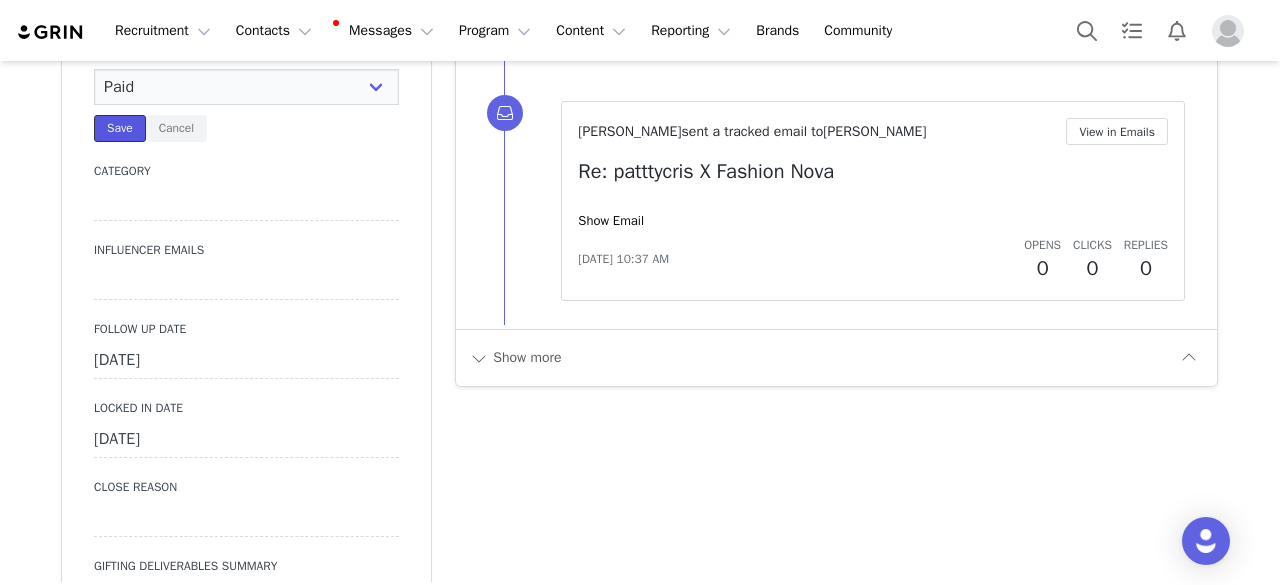 click on "Save" at bounding box center (120, 128) 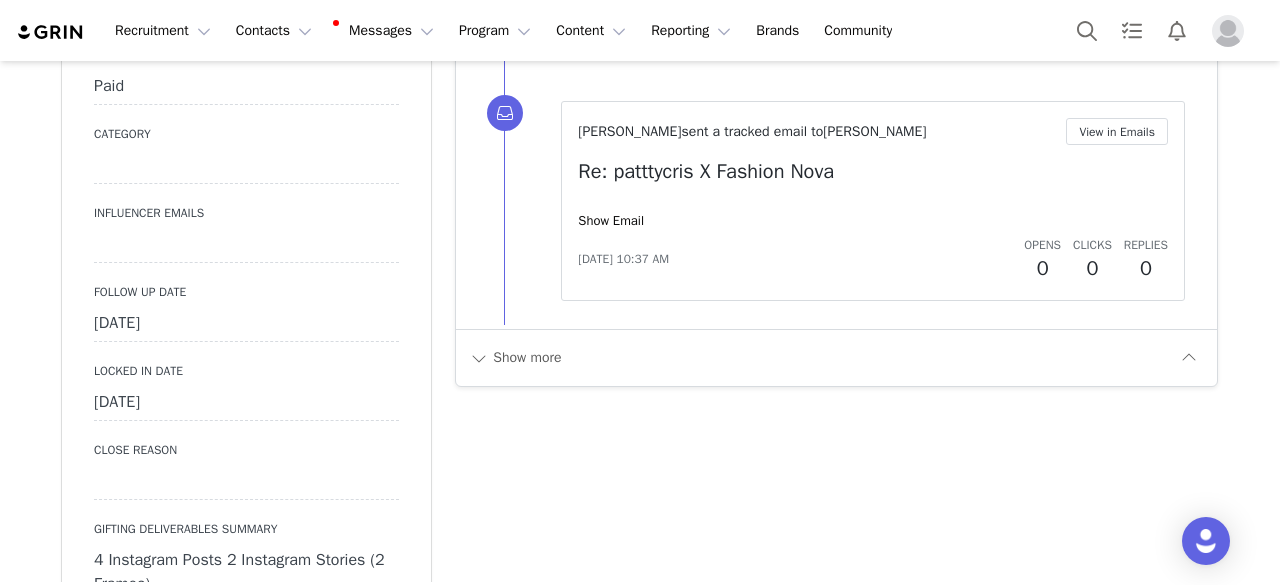 click at bounding box center (246, 166) 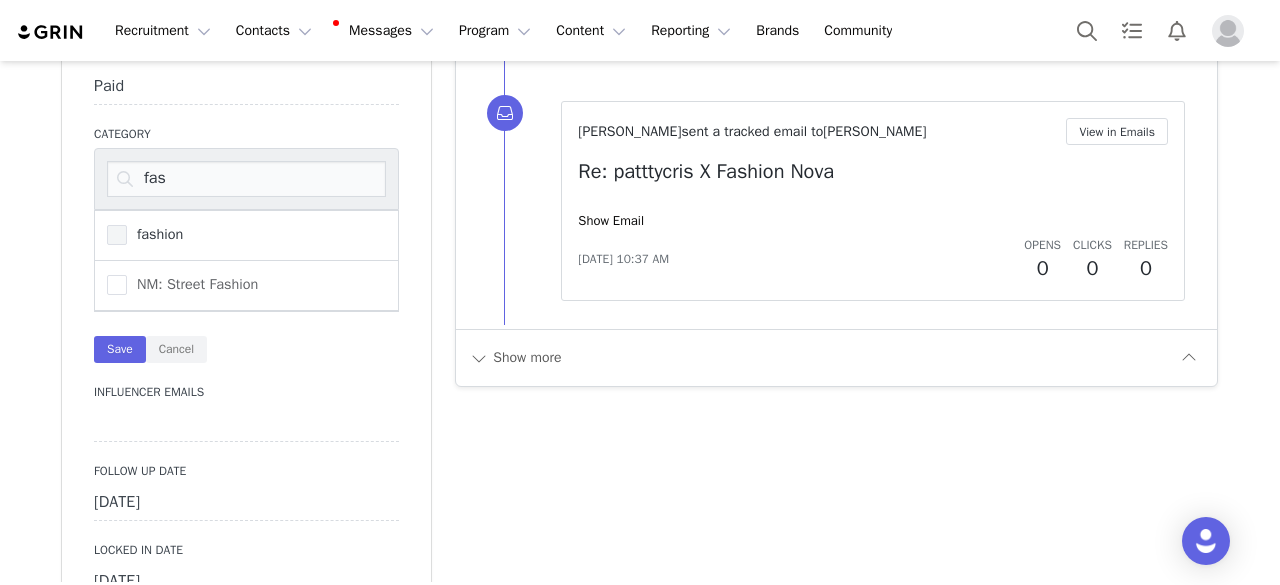 type on "fas" 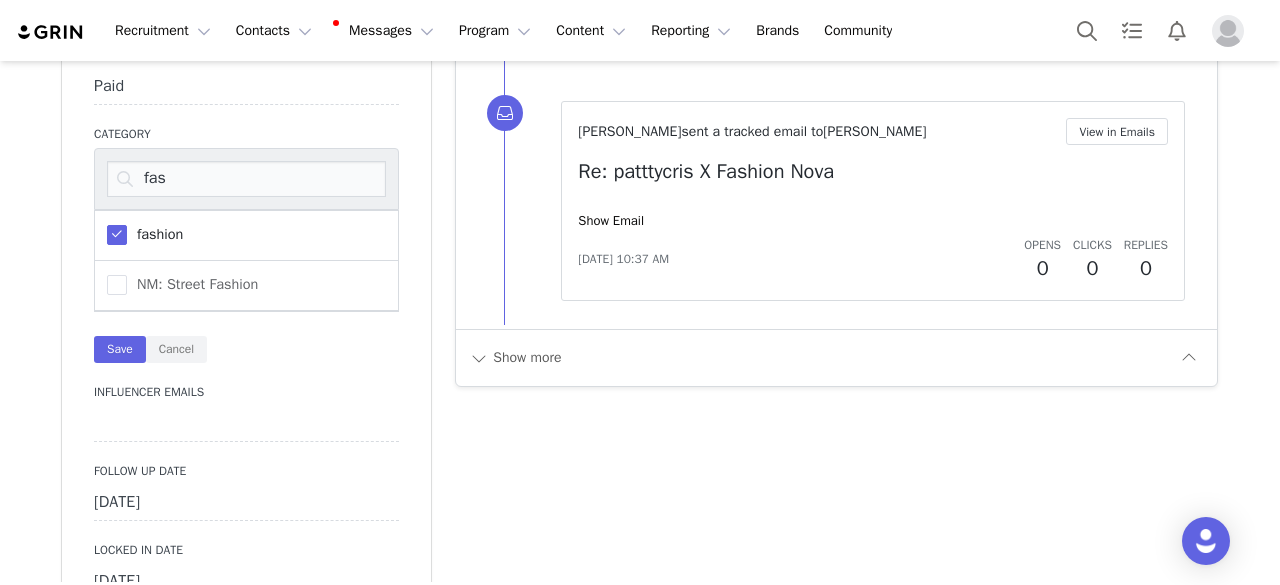 click on "Primary Broker   Bre   Division   Womens   Grade   D   Compensation Type   Paid   Category  fas  fashion   NM: Street Fashion   Save  Cancel  Influencer Emails      Follow Up Date   April 16th, 2025   Locked In Date   November 22nd, 2022   Close Reason      Gifting Deliverables Summary   4 Instagram Posts
2 Instagram Stories (2 Frames)   Primary Platform   Instagram   Negotiation Start Date      Contacted Date (First Broker Contacted)      Close Date      NEGOTIATION SUBSTAGES      Influencer Birthday      Sprinklr Case #   433723   Reality Show Name      NETSUITE ID      VENDOR NAME      UTM Link      Category (NEW)" at bounding box center (246, 769) 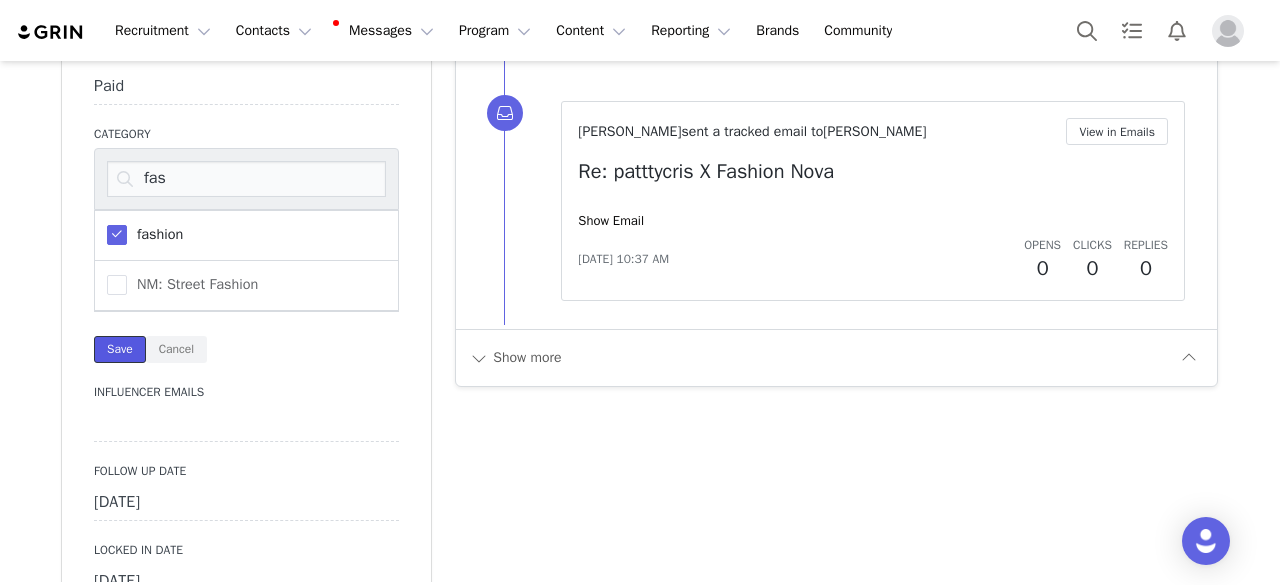 click on "Save" at bounding box center (120, 349) 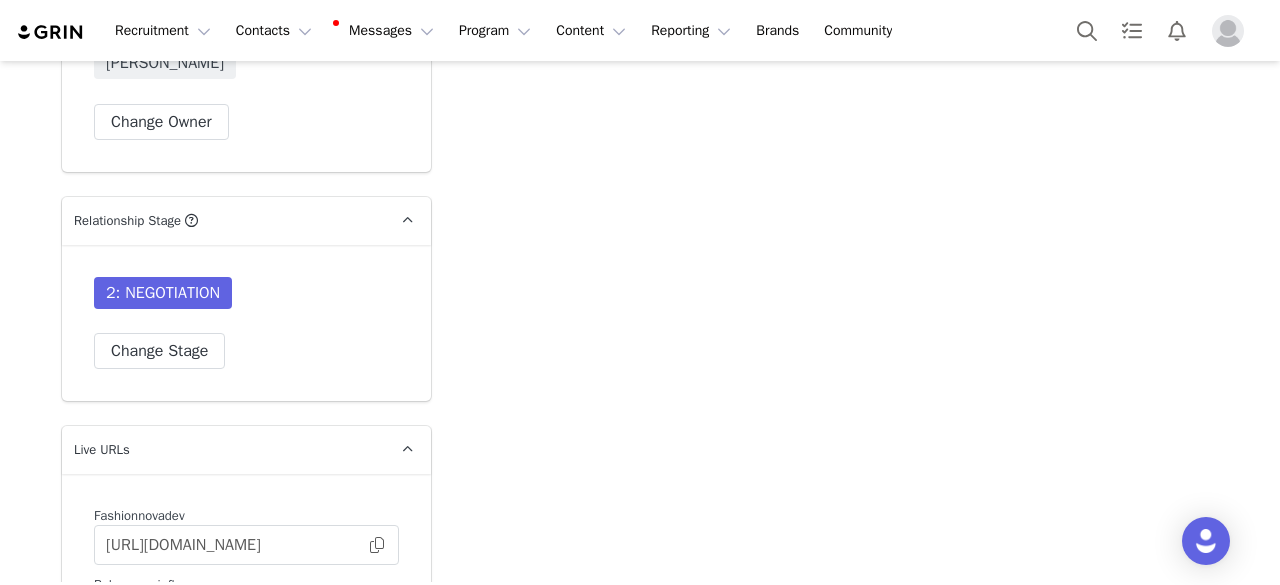scroll, scrollTop: 5600, scrollLeft: 0, axis: vertical 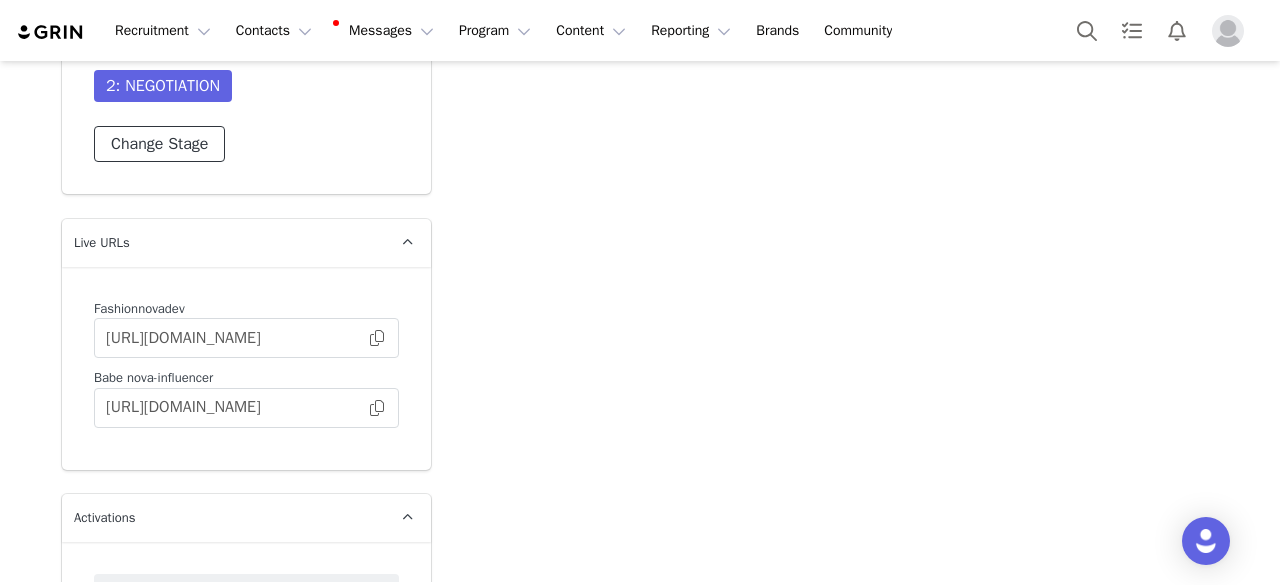 click on "Change Stage" at bounding box center [159, 144] 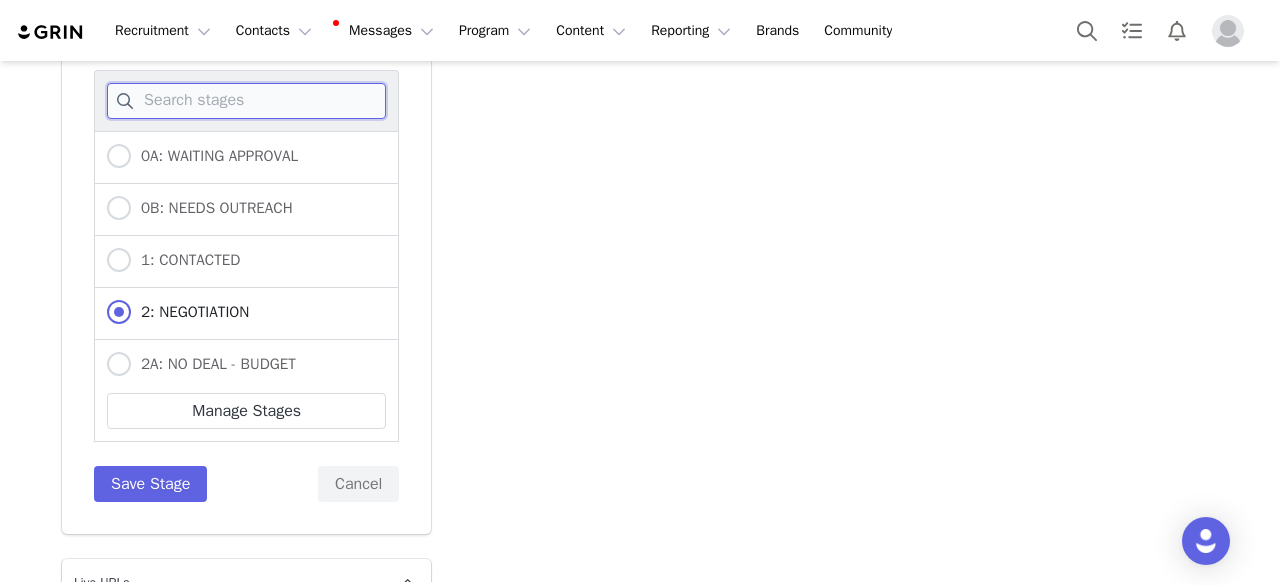 click at bounding box center (246, 101) 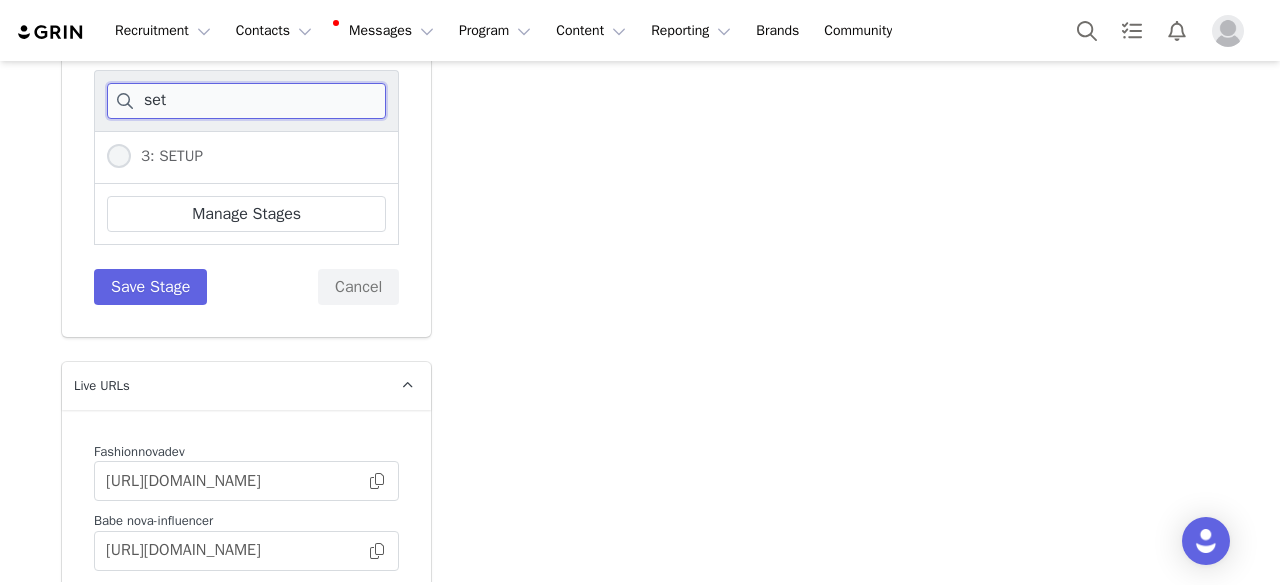type on "set" 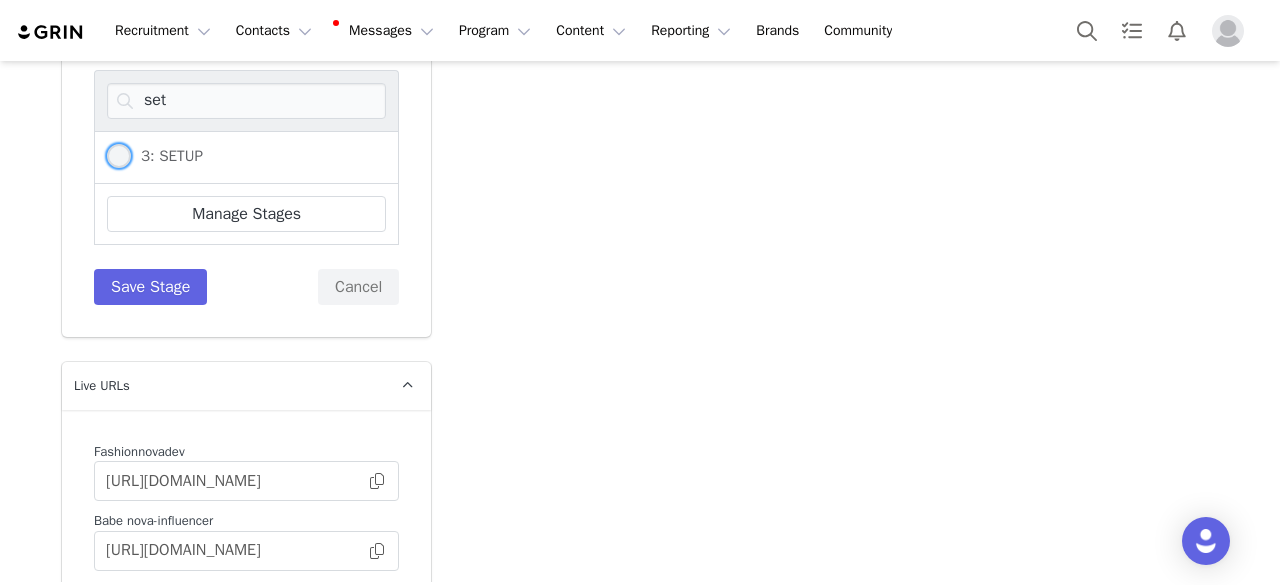 click on "3: SETUP" at bounding box center [167, 156] 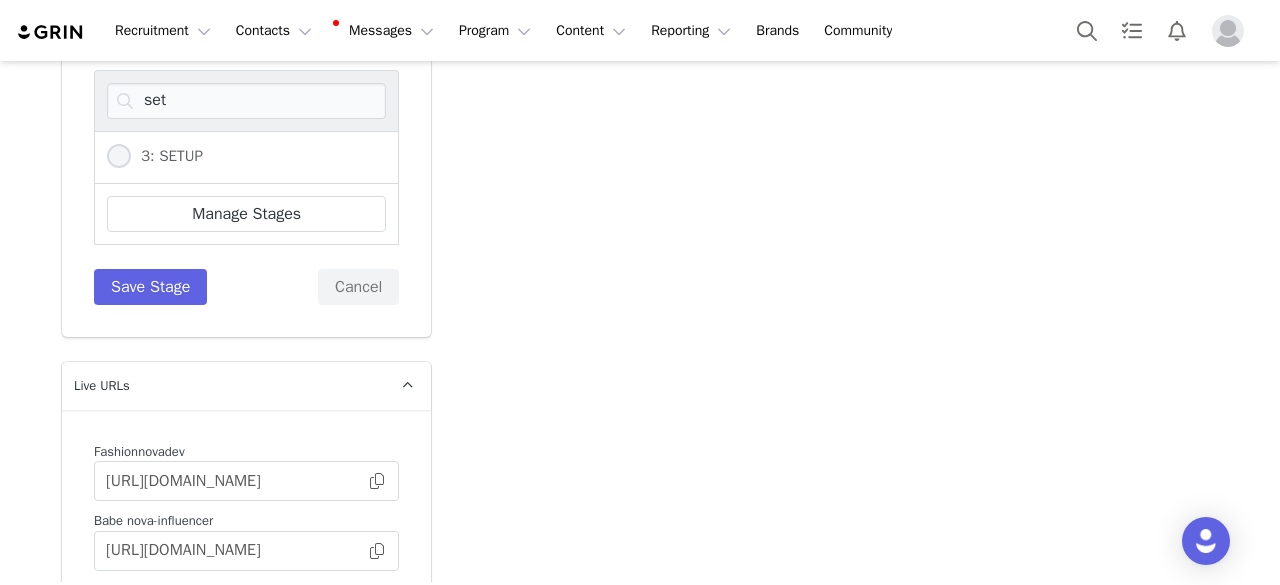 click on "3: SETUP" at bounding box center [119, 157] 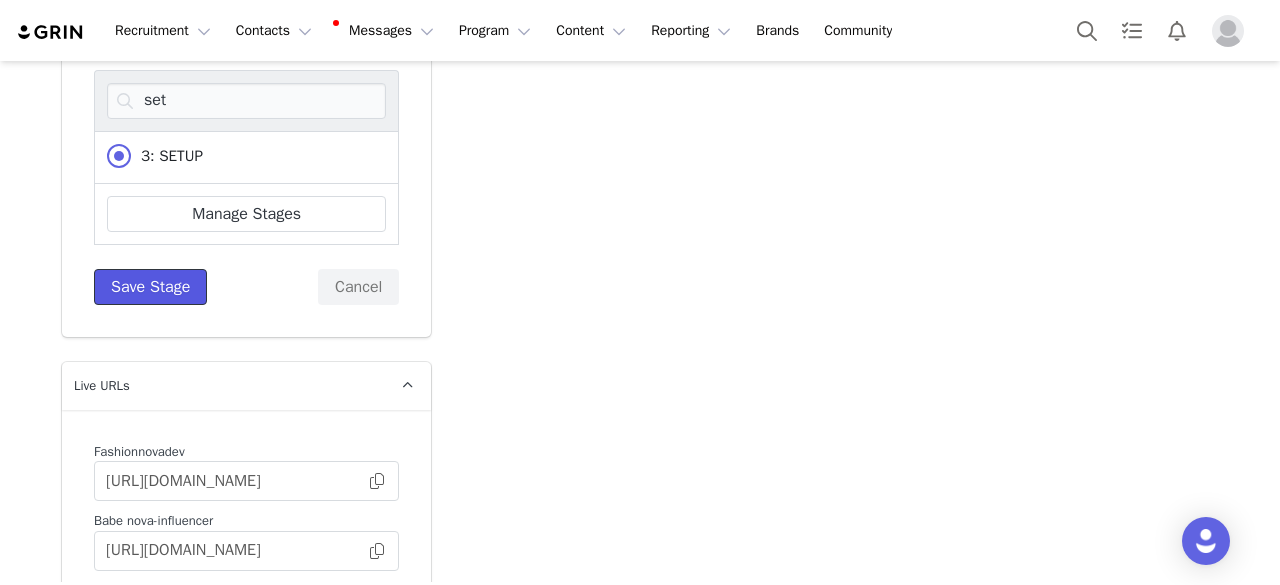 click on "Save Stage" at bounding box center [150, 287] 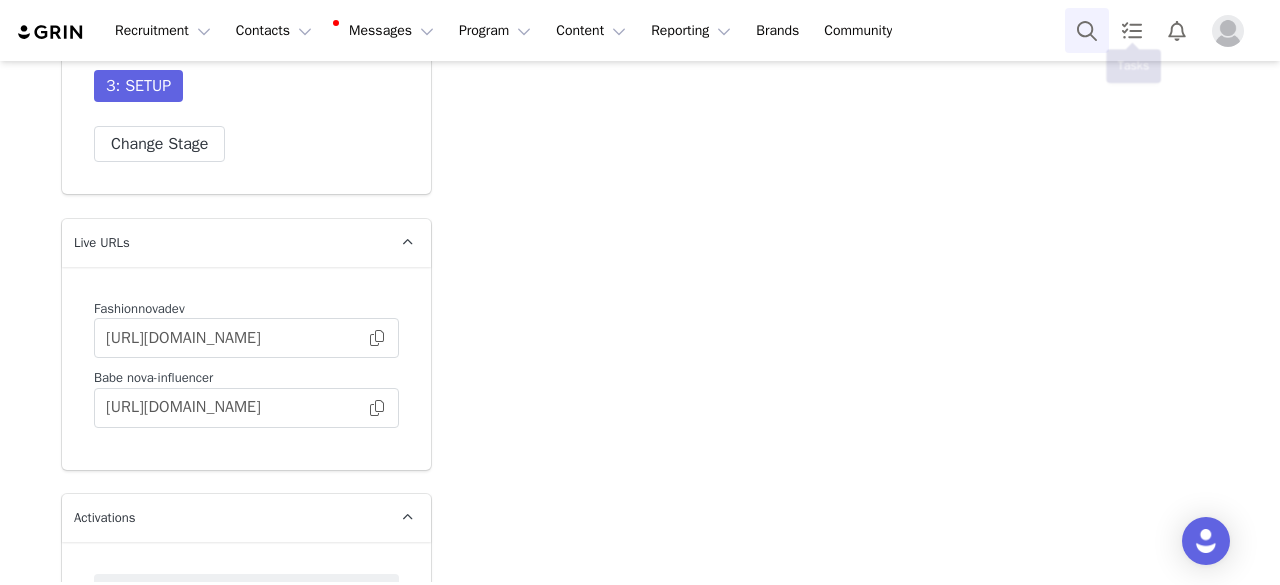 click at bounding box center (1087, 30) 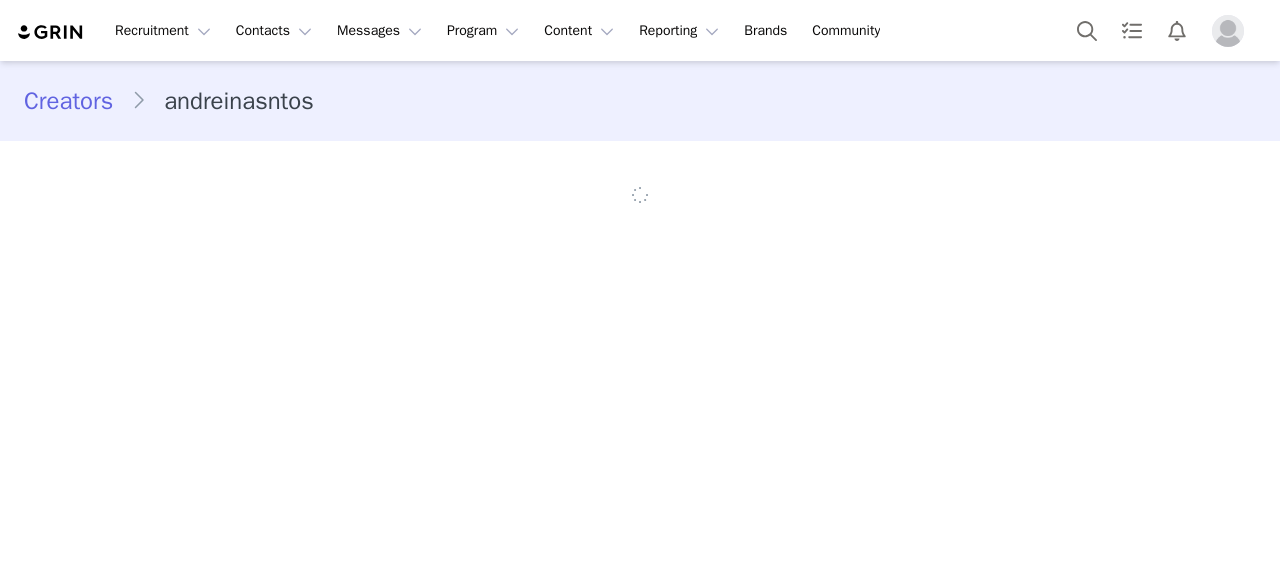 scroll, scrollTop: 0, scrollLeft: 0, axis: both 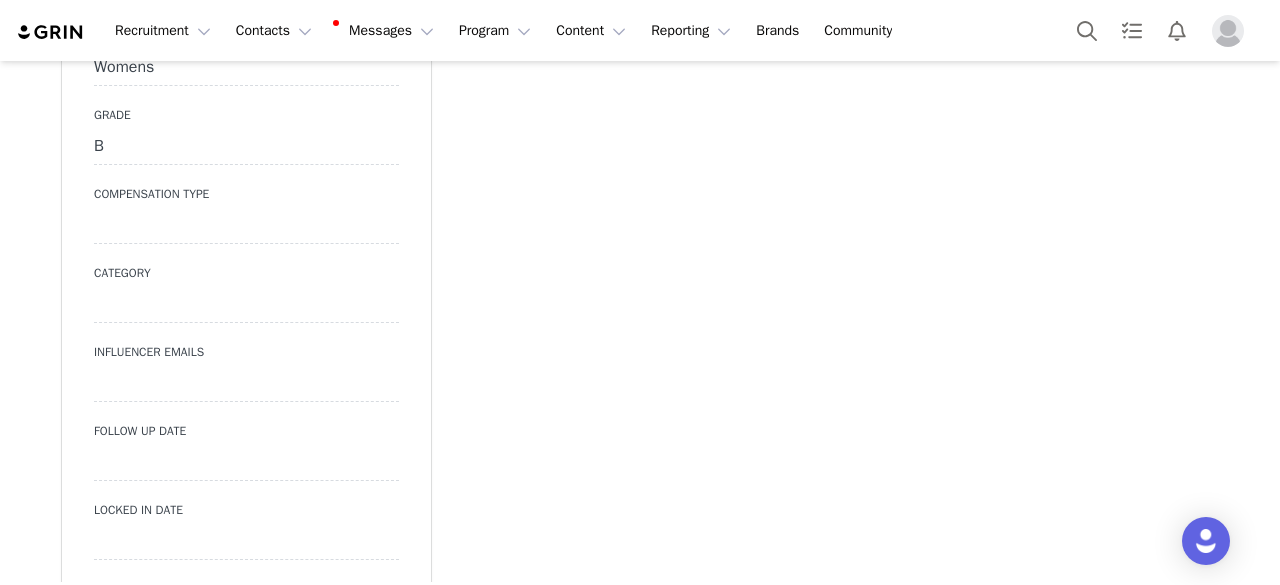 click at bounding box center (246, 226) 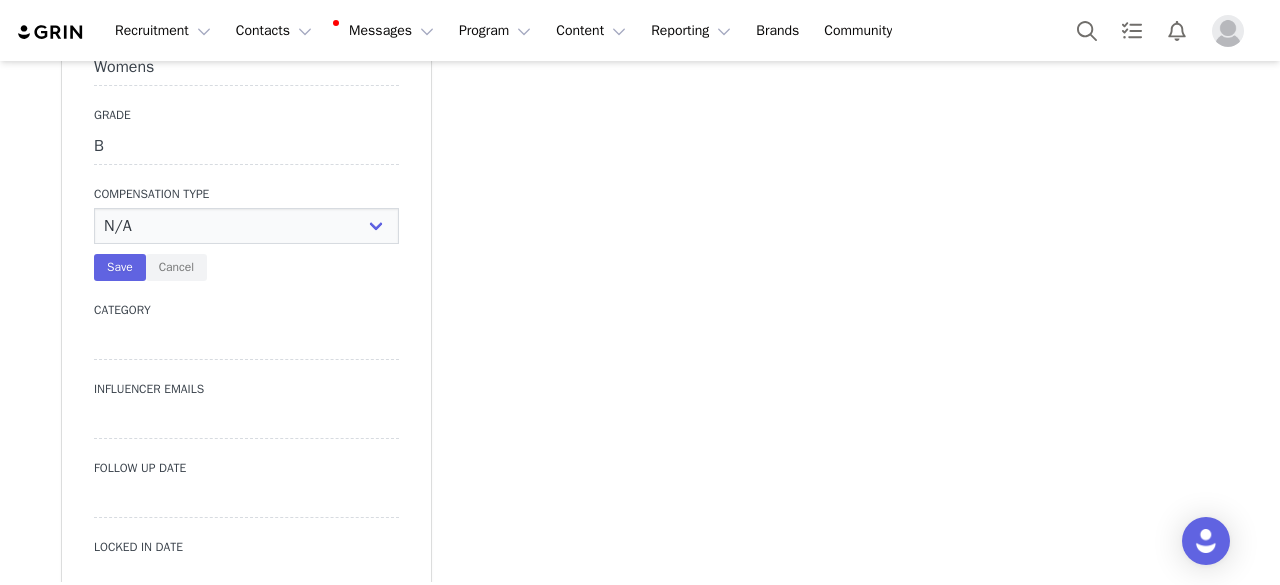 click on "N/A  Paid   Post for Product" at bounding box center (246, 226) 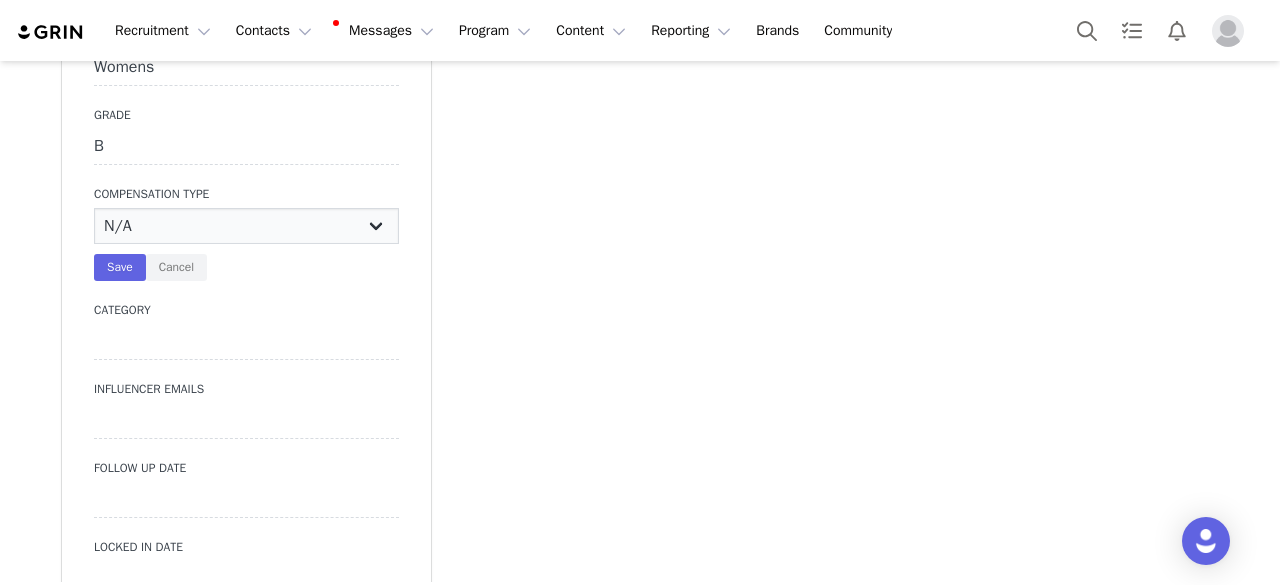 select on "Paid" 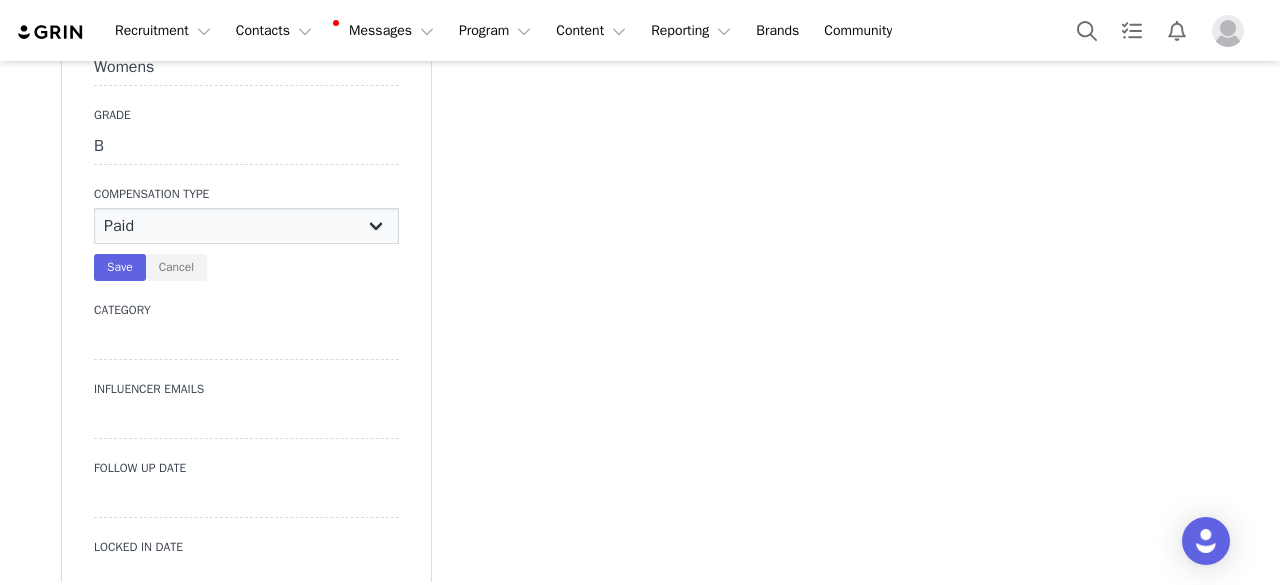 click on "N/A  Paid   Post for Product" at bounding box center (246, 226) 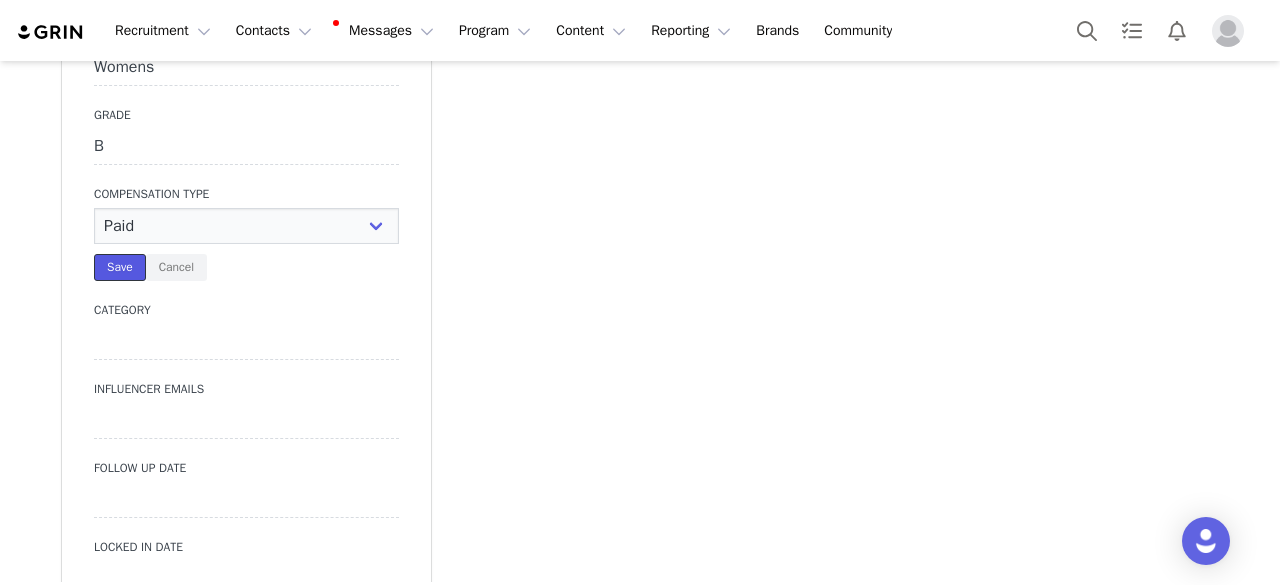 click on "Save" at bounding box center [120, 267] 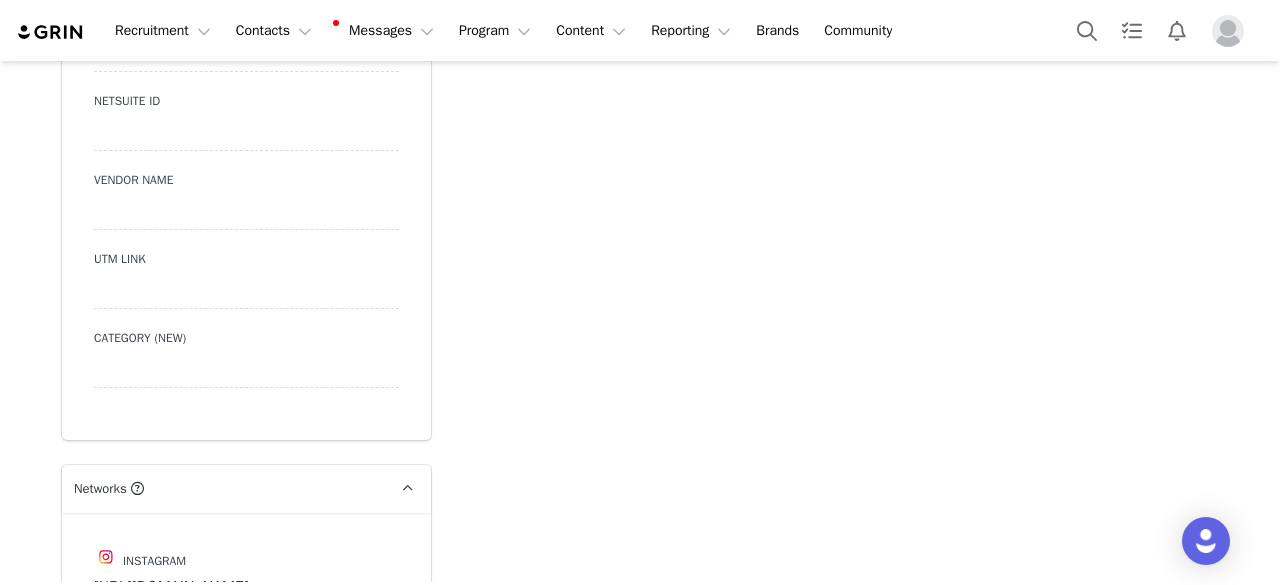 scroll, scrollTop: 3600, scrollLeft: 0, axis: vertical 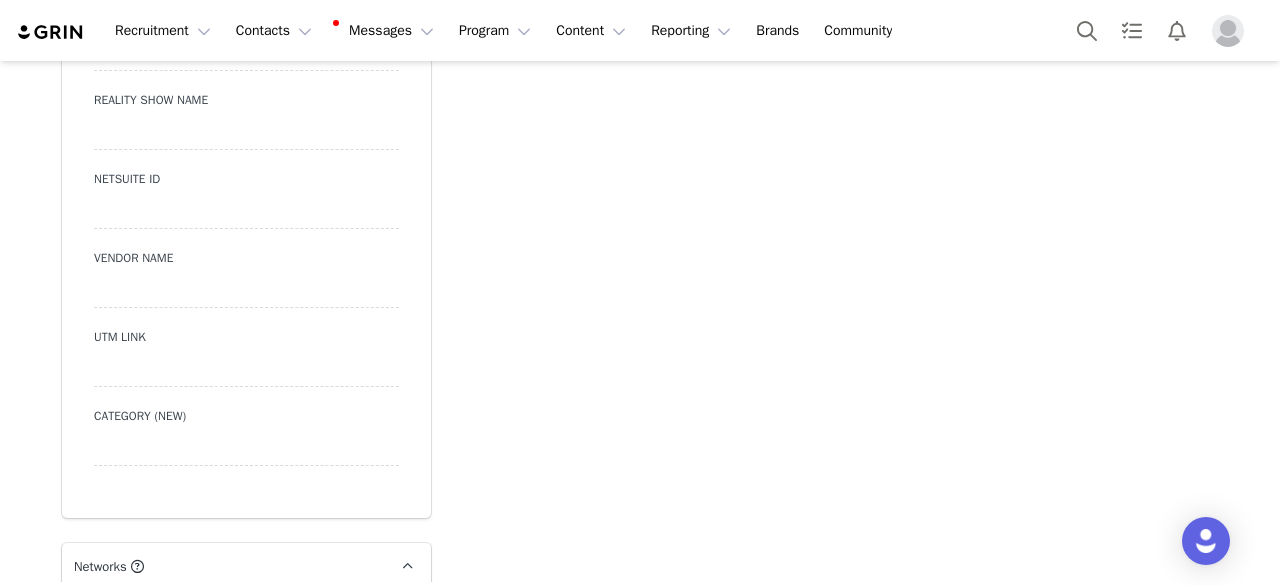 click at bounding box center [246, 132] 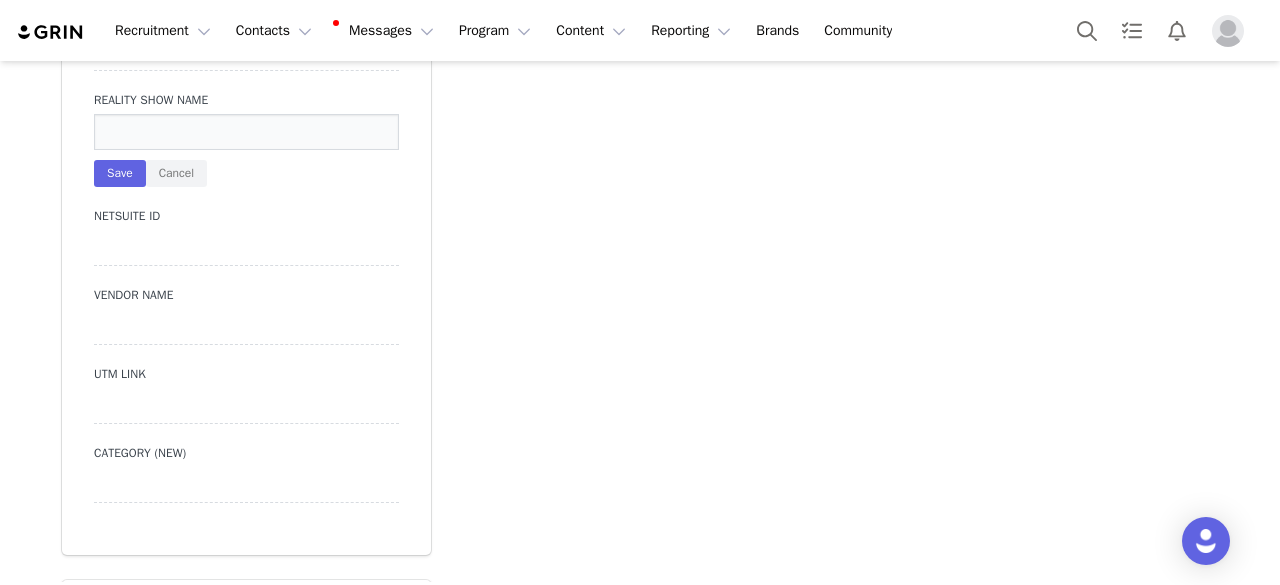 click at bounding box center (246, 132) 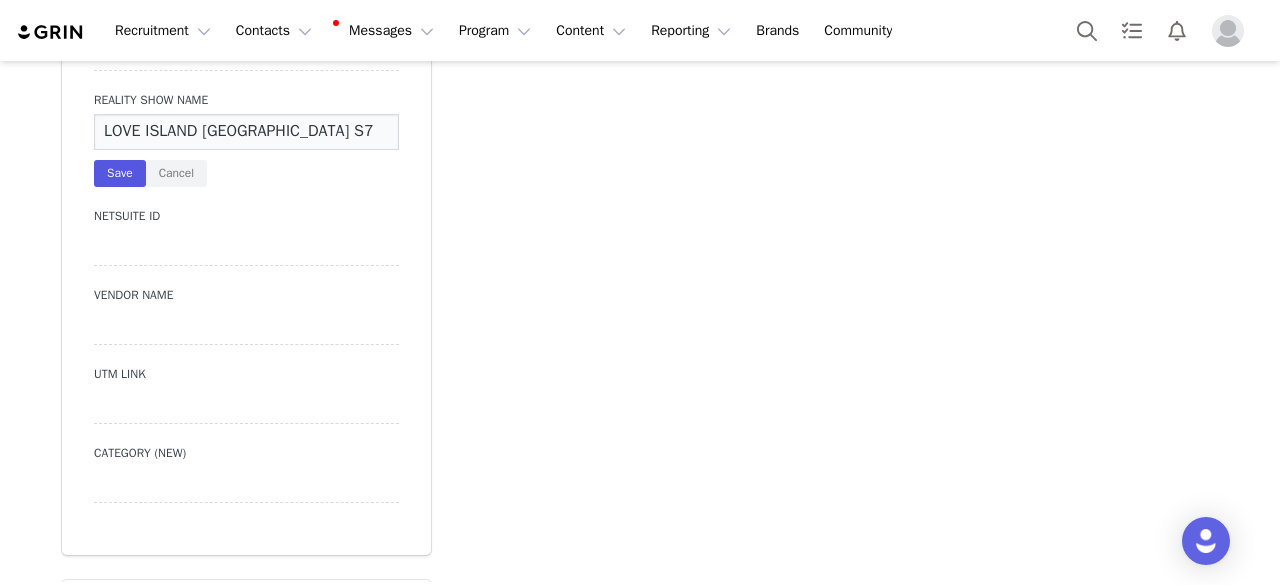 type on "LOVE ISLAND [GEOGRAPHIC_DATA] S7" 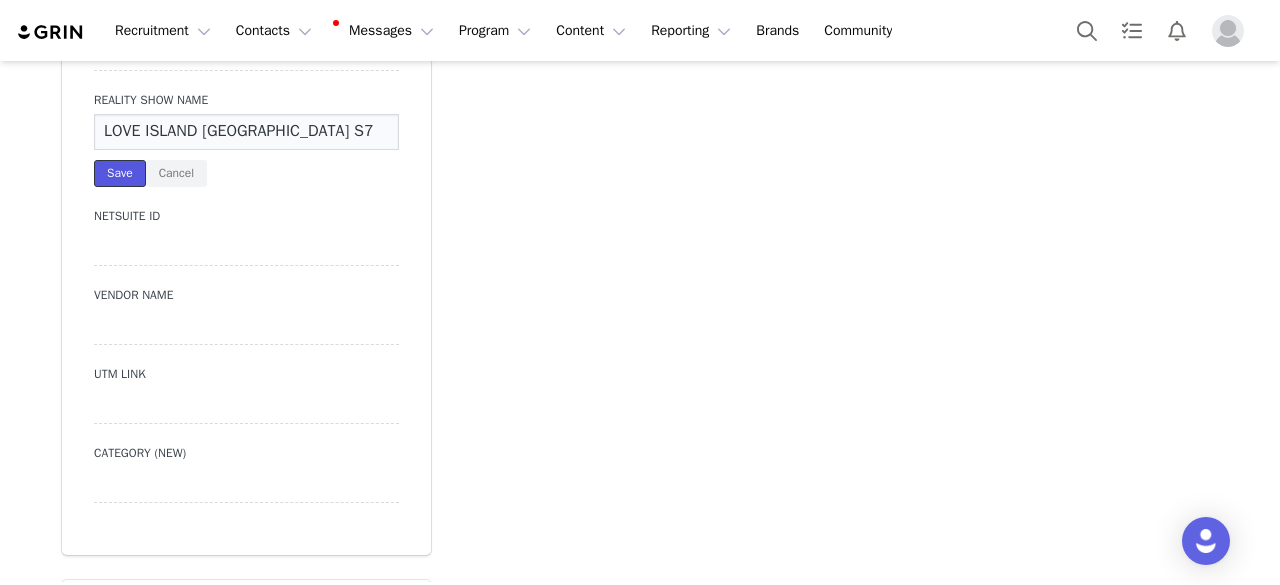 click on "Save" at bounding box center (120, 173) 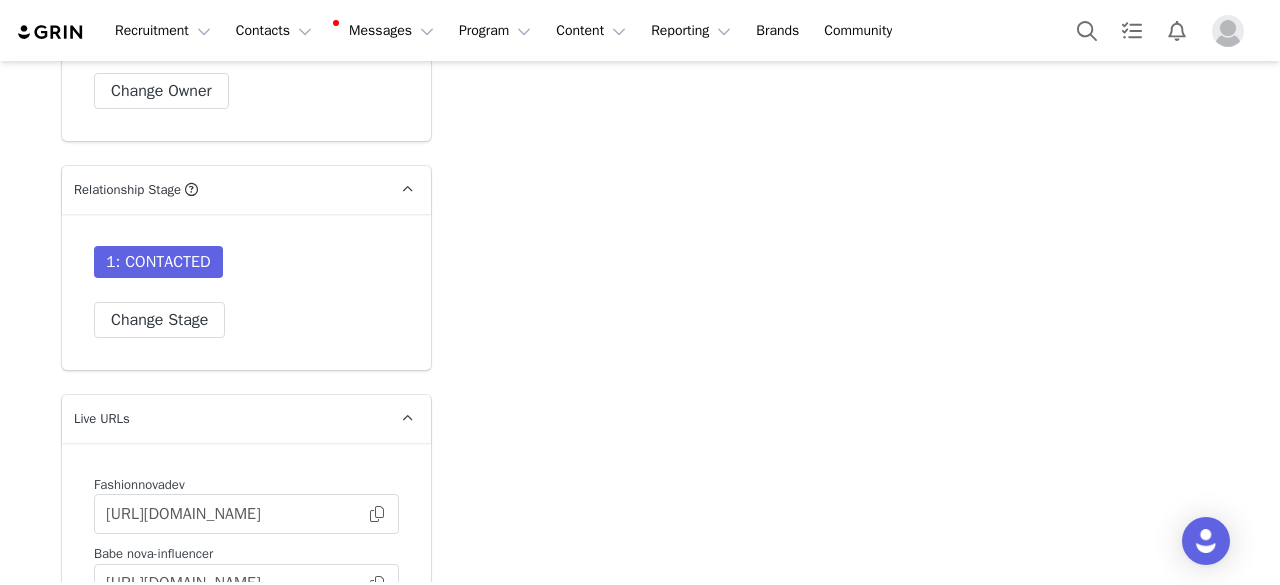 scroll, scrollTop: 5400, scrollLeft: 0, axis: vertical 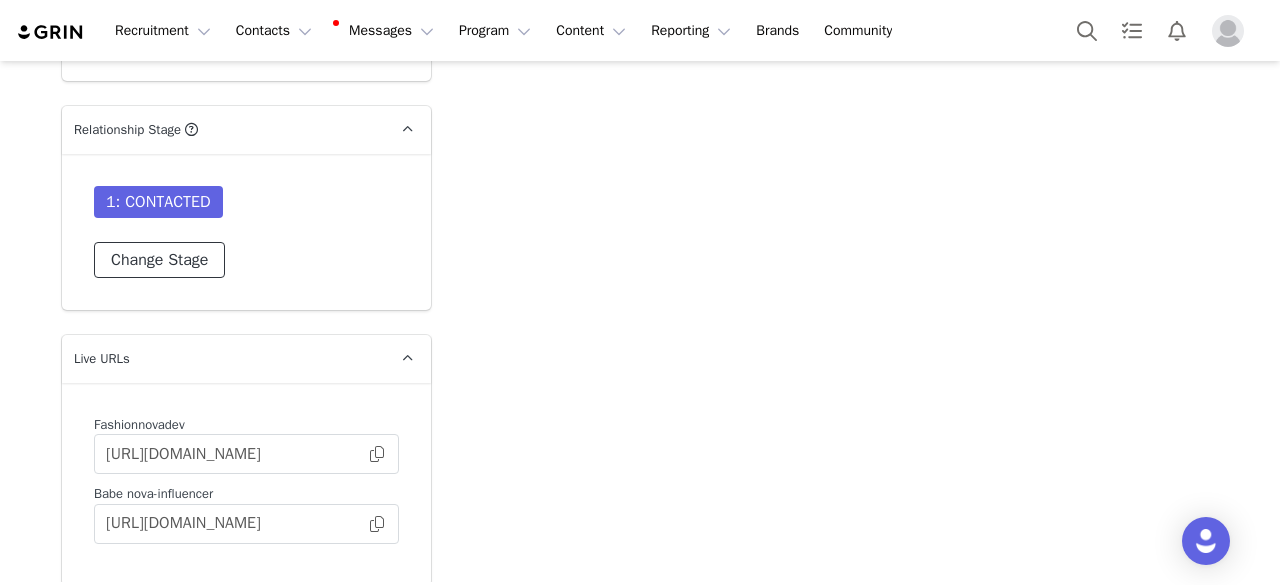click on "Change Stage" at bounding box center [159, 260] 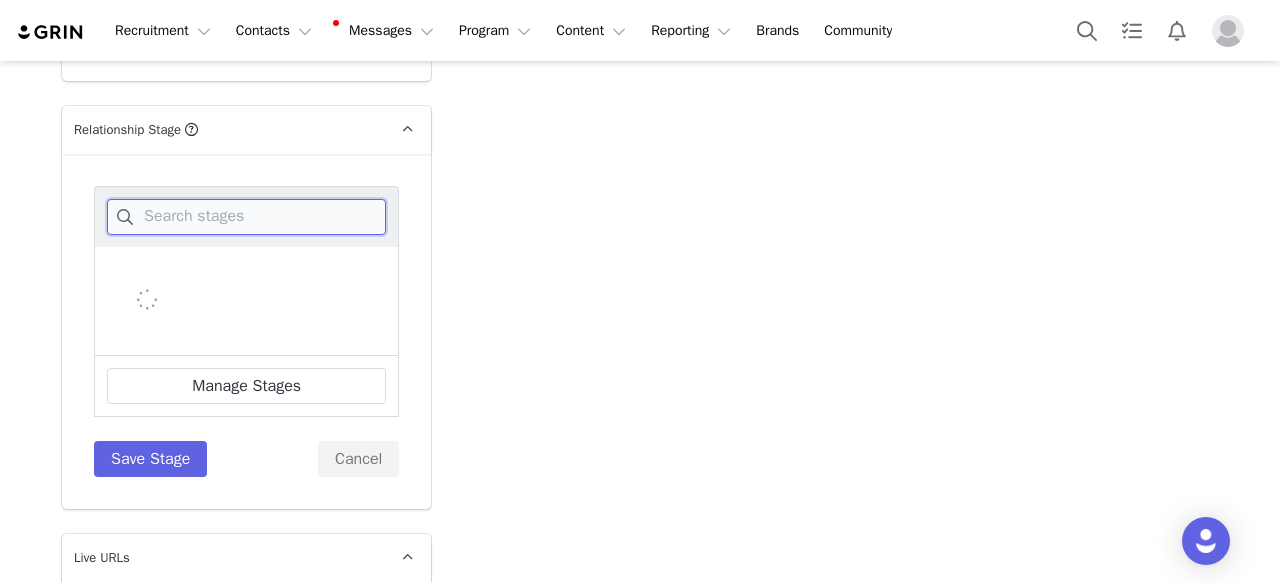 click at bounding box center [246, 217] 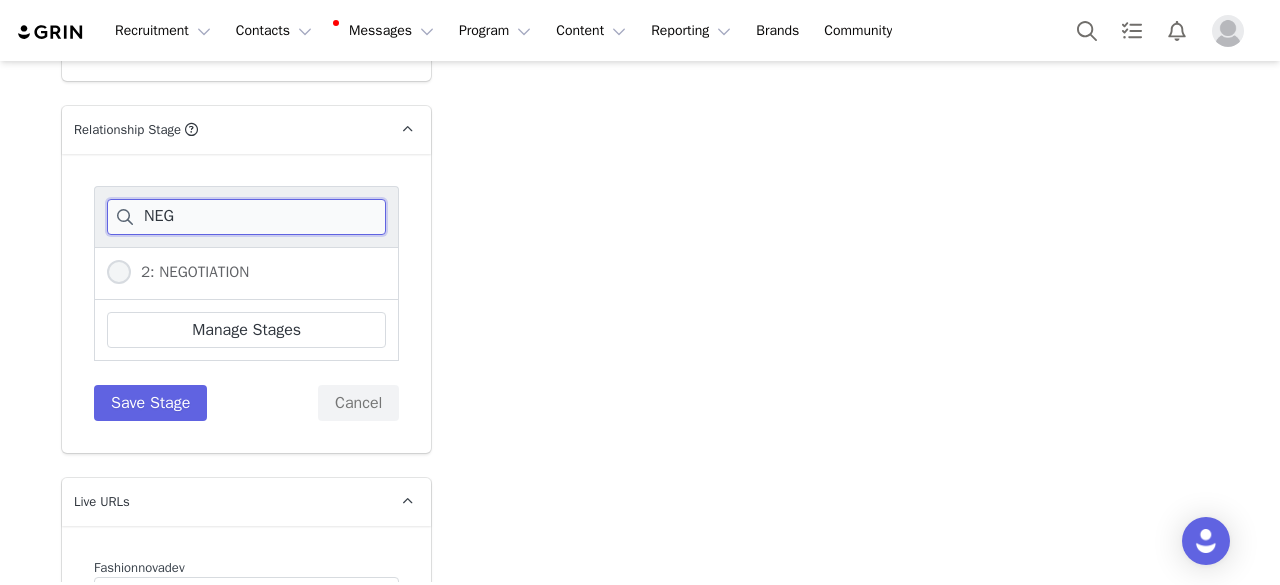 type on "NEG" 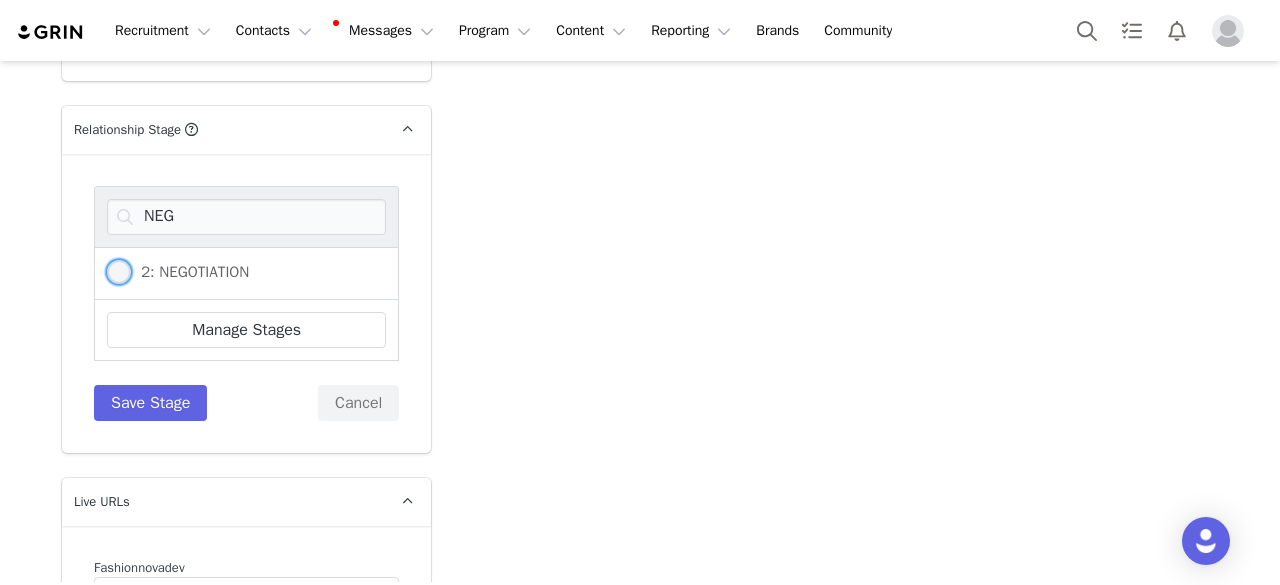 click on "2: NEGOTIATION" at bounding box center [190, 272] 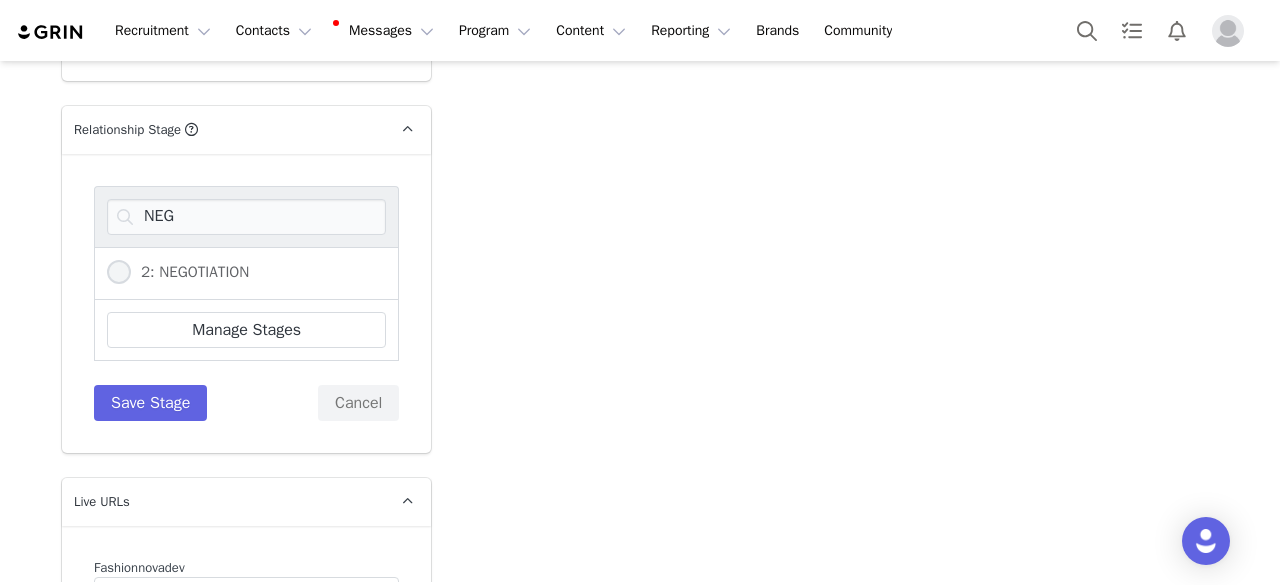 click on "2: NEGOTIATION" at bounding box center [119, 273] 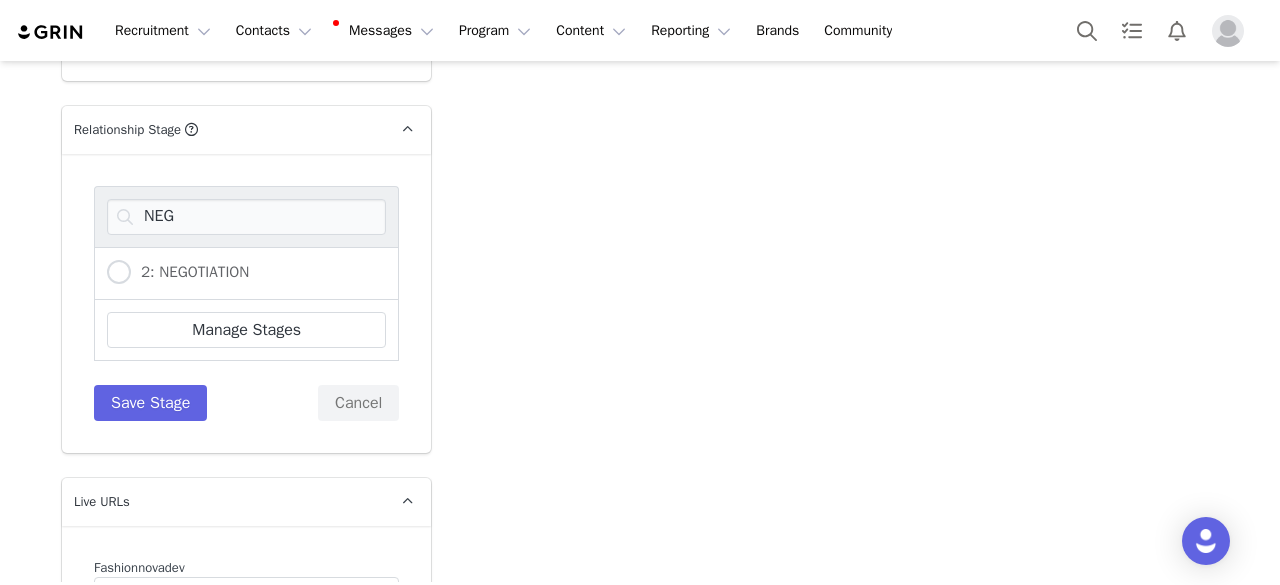 radio on "true" 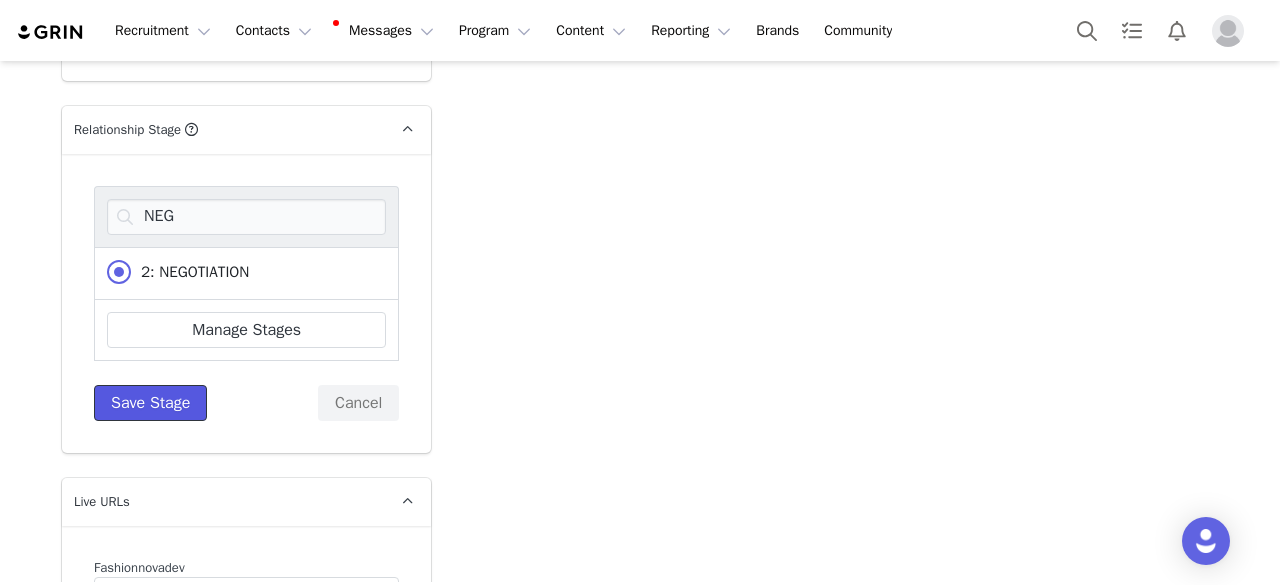 click on "Save Stage" at bounding box center (150, 403) 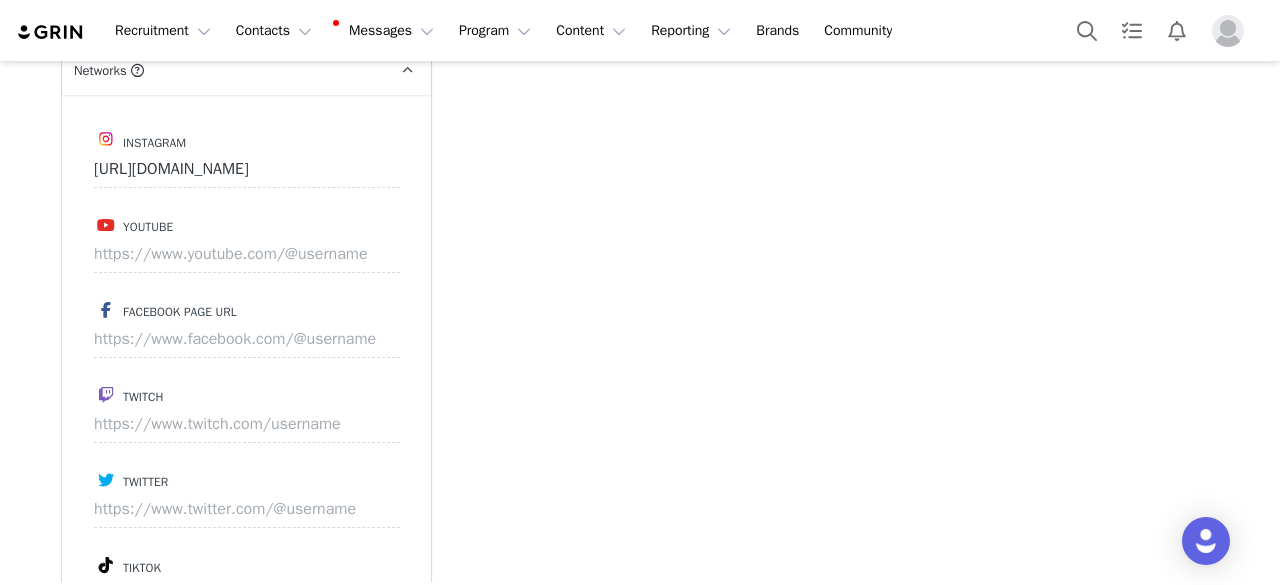 scroll, scrollTop: 4000, scrollLeft: 0, axis: vertical 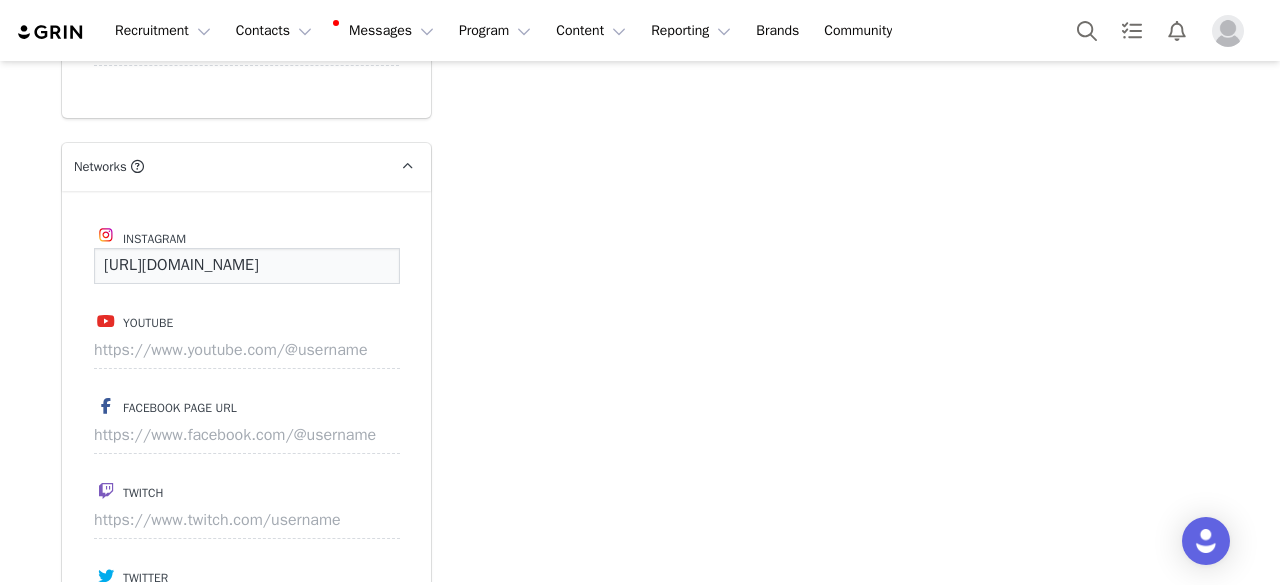 click on "[URL][DOMAIN_NAME]" at bounding box center (247, 266) 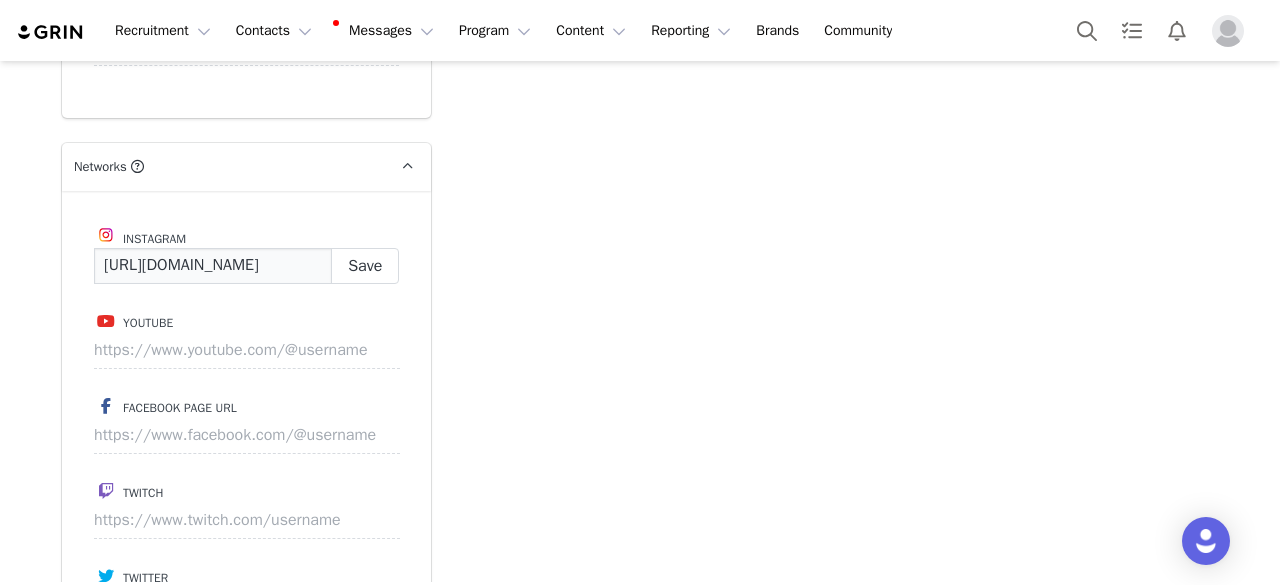 type on "https://www.instagram.com/C" 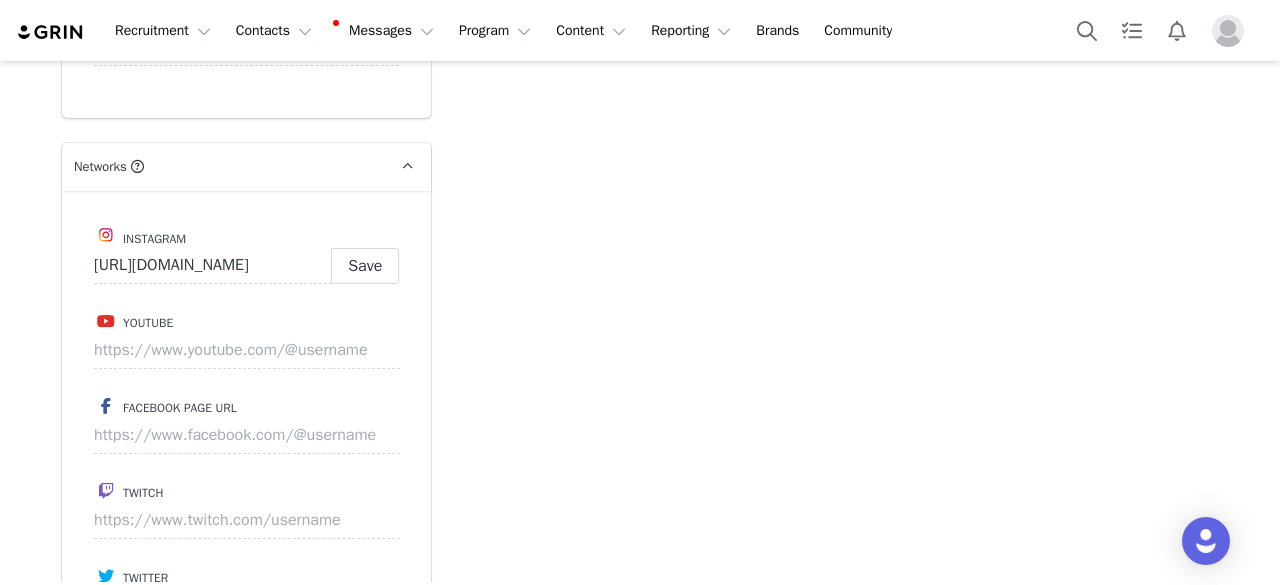 click on "Add Note   Send Email   Send Alert   Tasks  System Font 12pt To open the popup, press Shift+Enter To open the popup, press Shift+Enter To open the popup, press Shift+Enter To open the popup, press Shift+Enter Save Note Cancel Recent Activity All Notes Content Emails Actions Updates Contact Sync ⁨ ricki . ⁩ changed the ⁨relationship⁩ stage to ⁨ 1: CONTACTED ⁩. Jul 9, 2025, 10:21 AM ⁨ TikTok ⁩ was updated by ⁨ ricki . ⁩. Jul 9, 2025, 10:21 AM ⁨ Instagram ⁩ was updated by ⁨ ricki . ⁩. Jul 9, 2025, 10:21 AM ⁨ TikTok ⁩ was updated by ⁨ ricki . ⁩. Jul 9, 2025, 10:21 AM ⁨ Instagram ⁩ was updated by ⁨ ricki . ⁩. Jul 9, 2025, 10:21 AM Contact was created by ⁨ ricki . ⁩ Jul 9, 2025, 10:21 AM Show more" at bounding box center [836, -313] 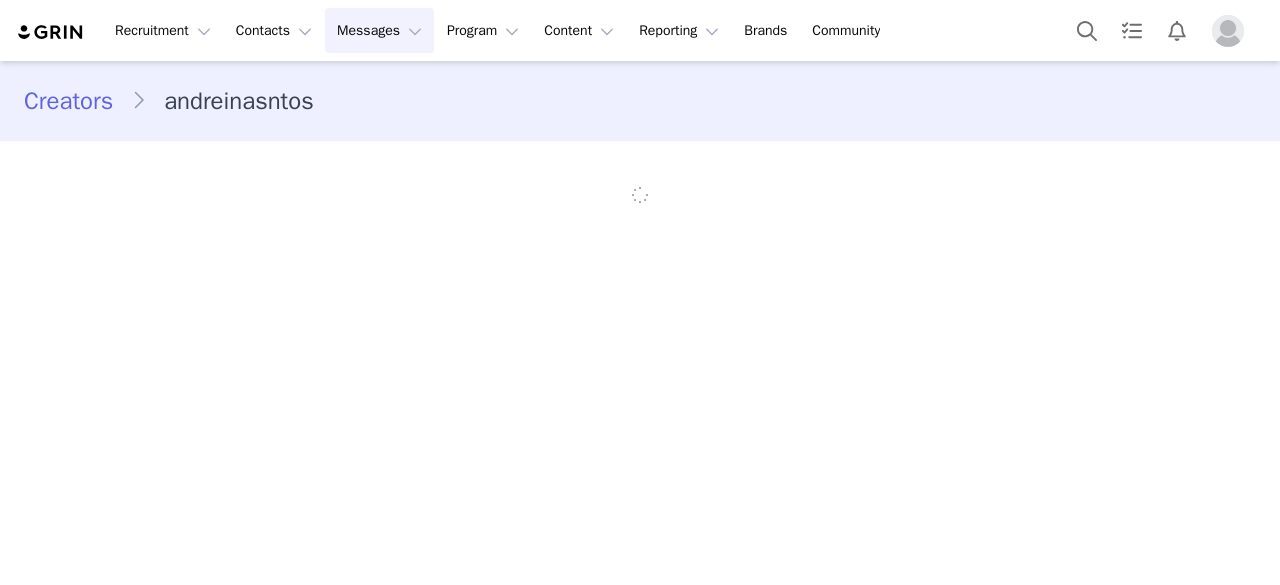 scroll, scrollTop: 0, scrollLeft: 0, axis: both 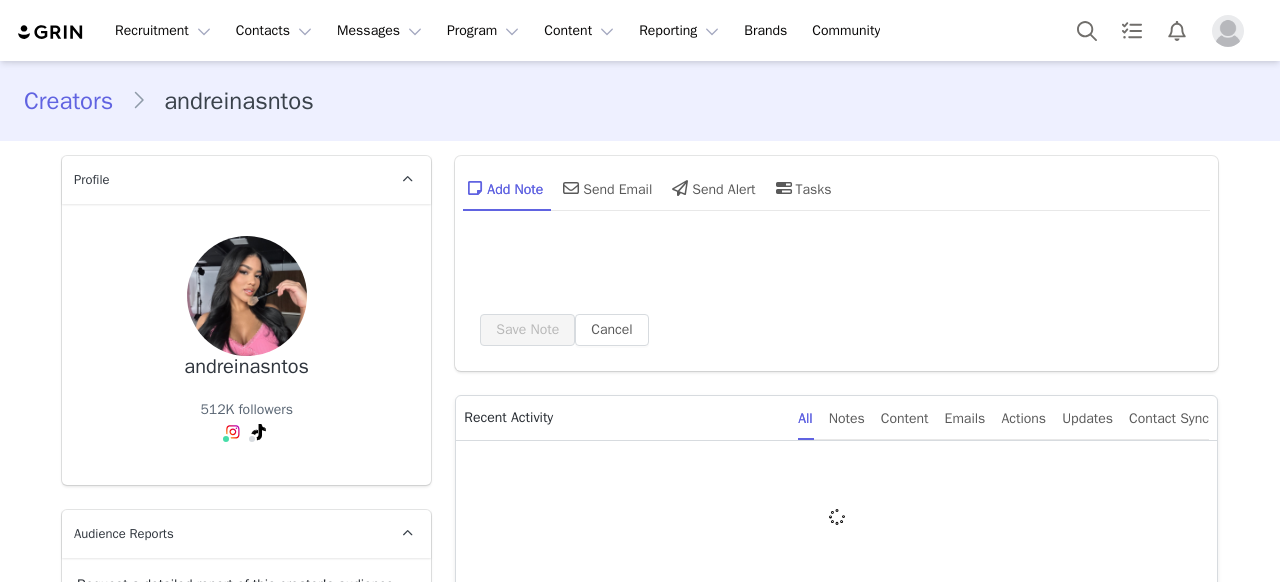 type on "+1 ([GEOGRAPHIC_DATA])" 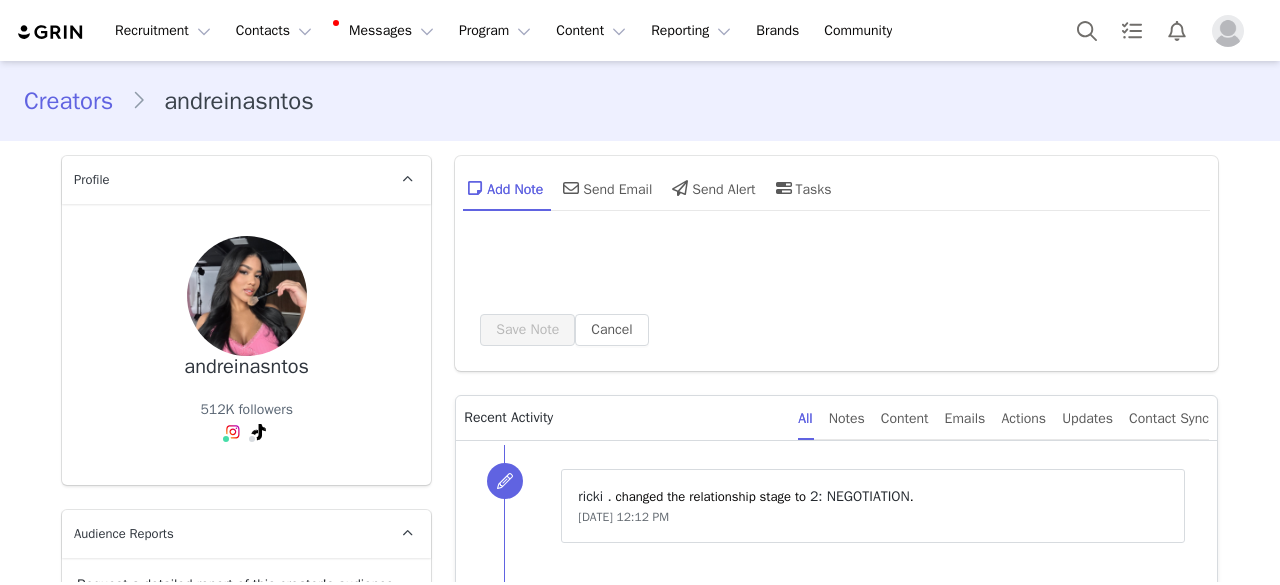 scroll, scrollTop: 1249, scrollLeft: 0, axis: vertical 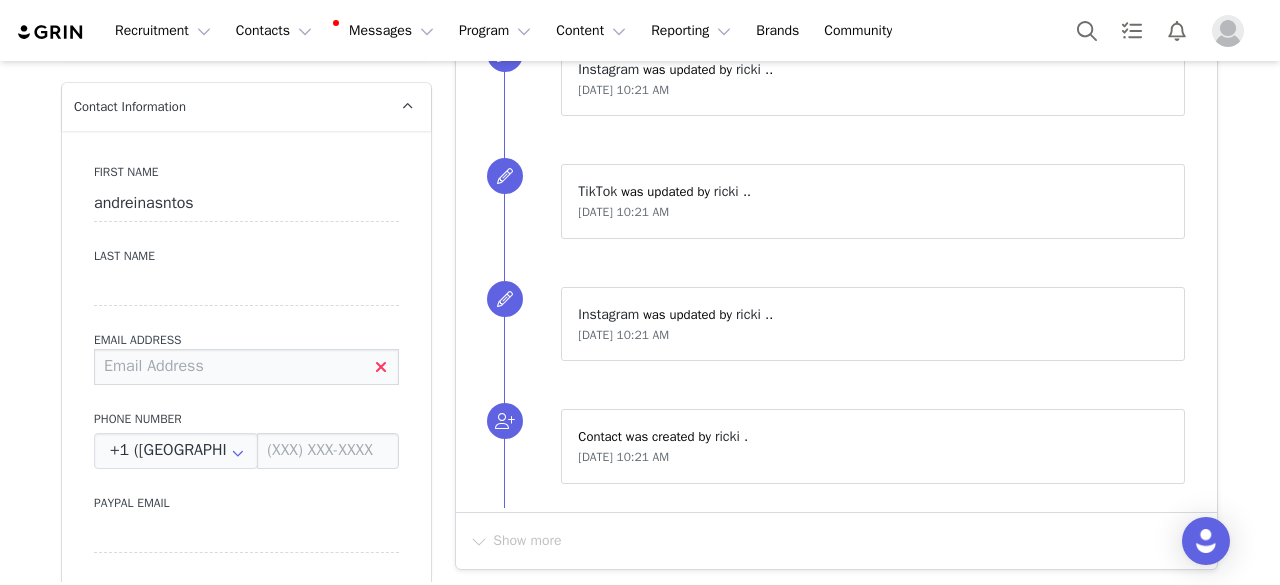 click at bounding box center (246, 367) 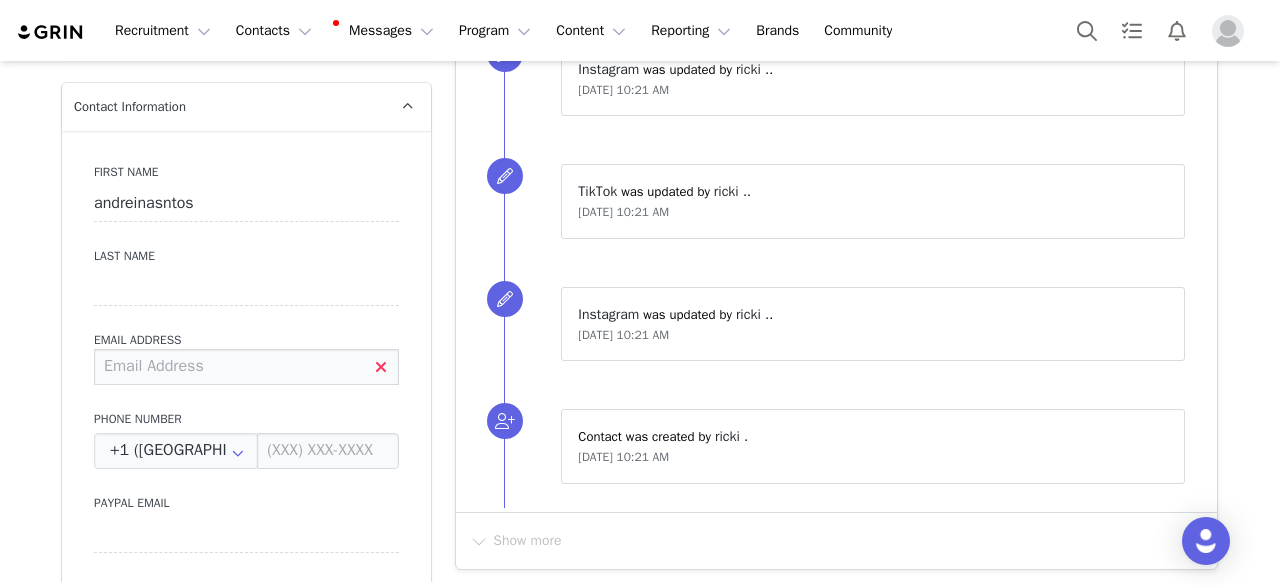paste on "[EMAIL_ADDRESS][DOMAIN_NAME]" 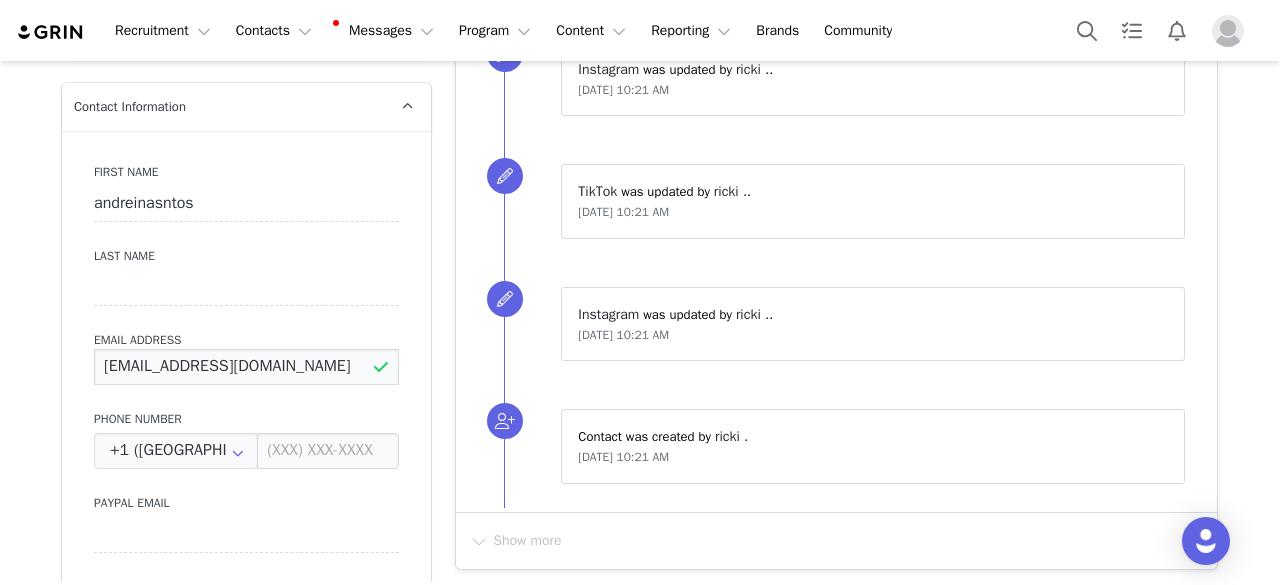 type on "[EMAIL_ADDRESS][DOMAIN_NAME]" 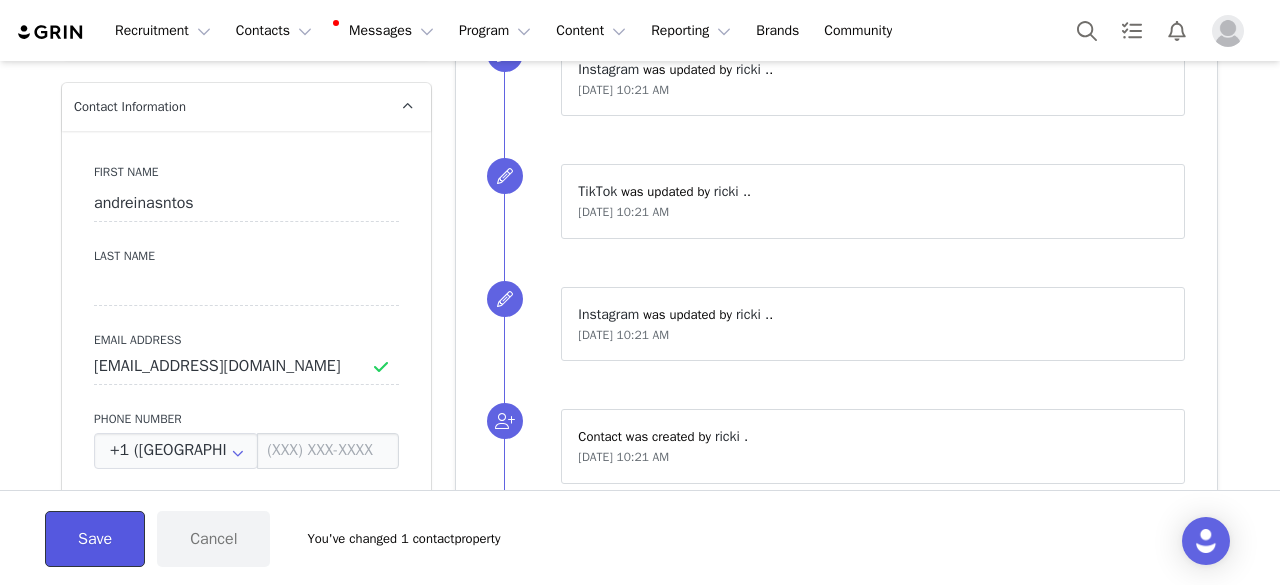 click on "Save" at bounding box center (95, 539) 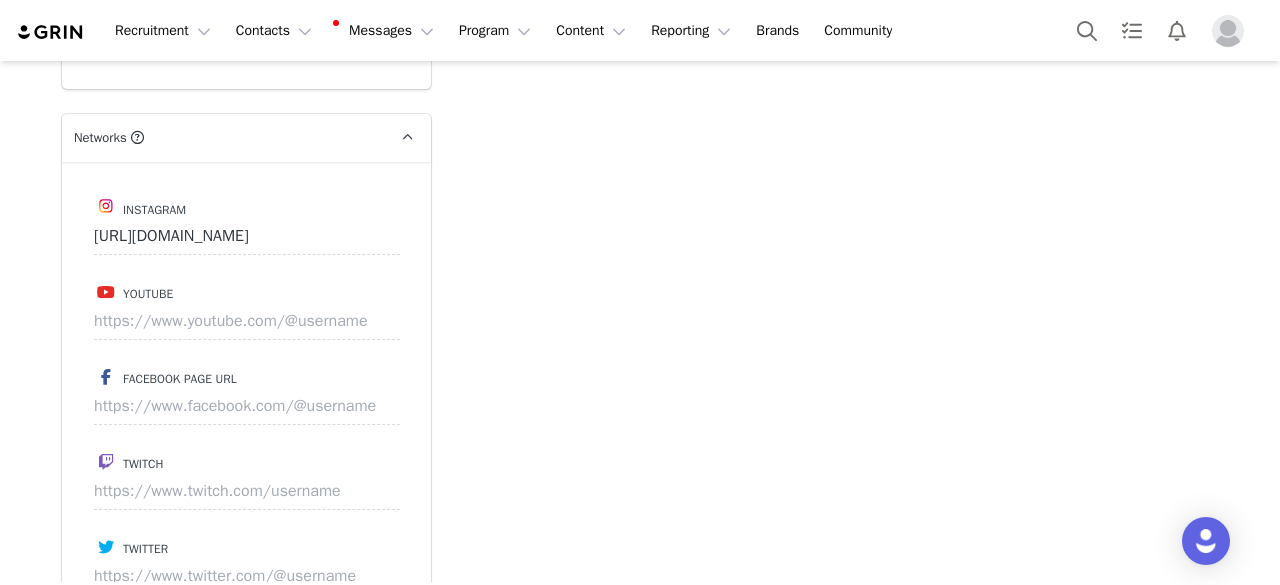 scroll, scrollTop: 4000, scrollLeft: 0, axis: vertical 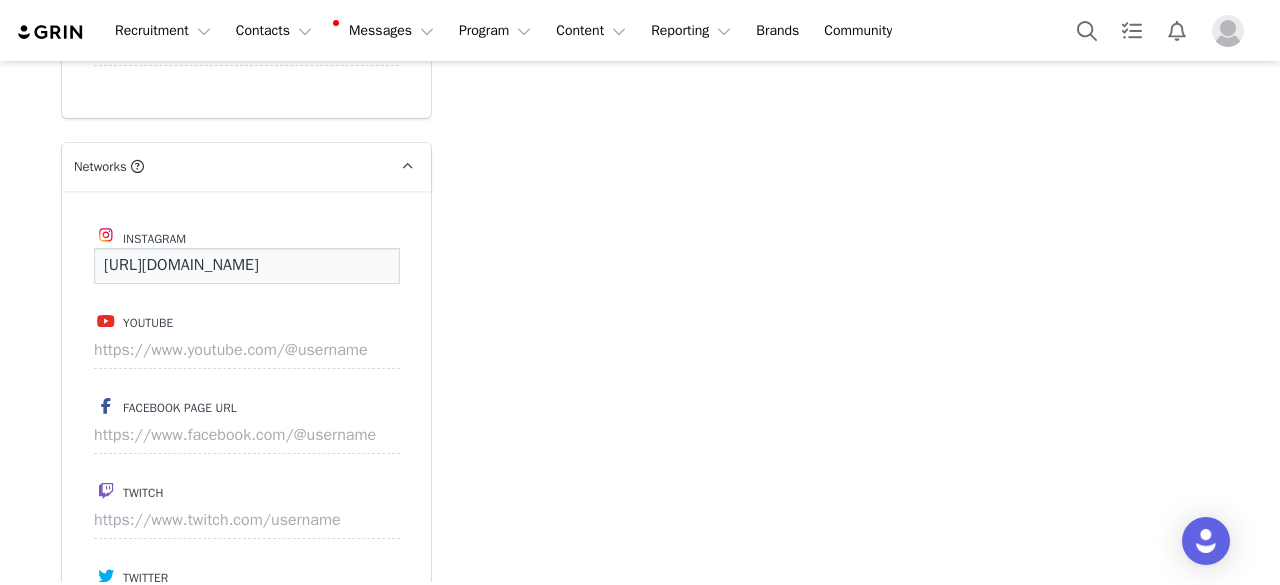click on "[URL][DOMAIN_NAME]" at bounding box center (247, 266) 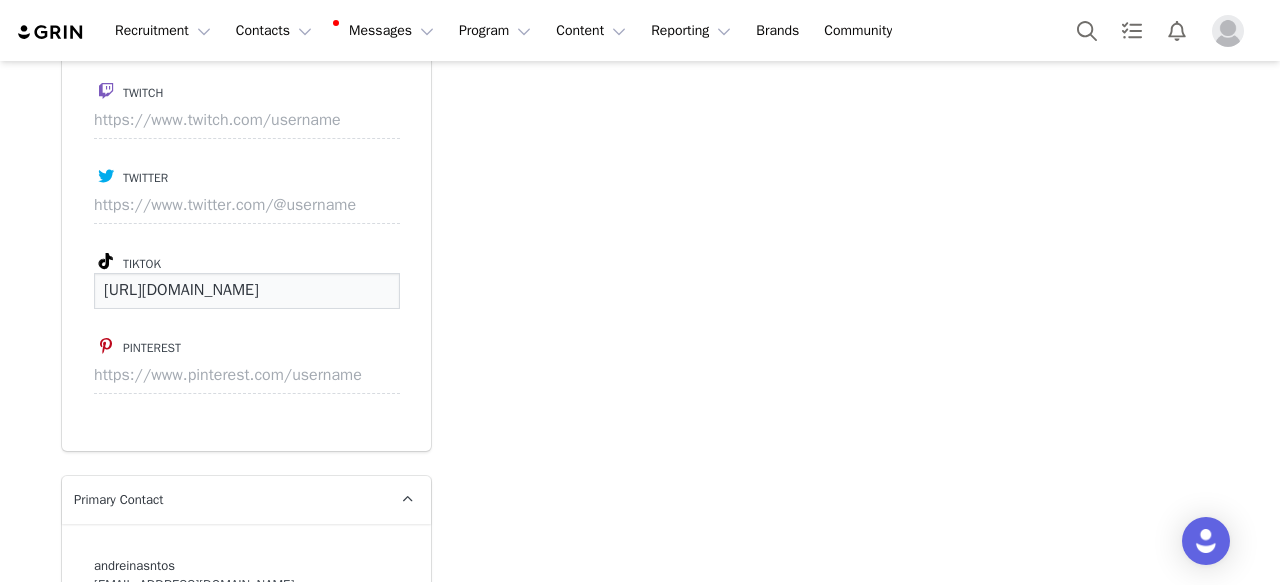 click on "[URL][DOMAIN_NAME]" at bounding box center (247, 291) 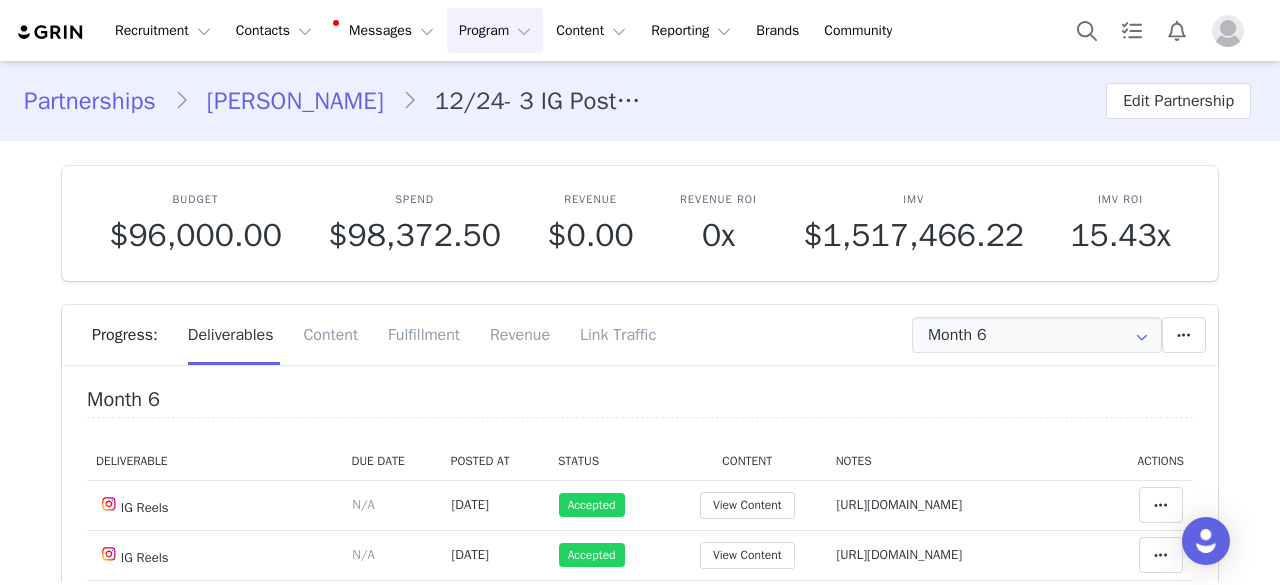 scroll, scrollTop: 0, scrollLeft: 0, axis: both 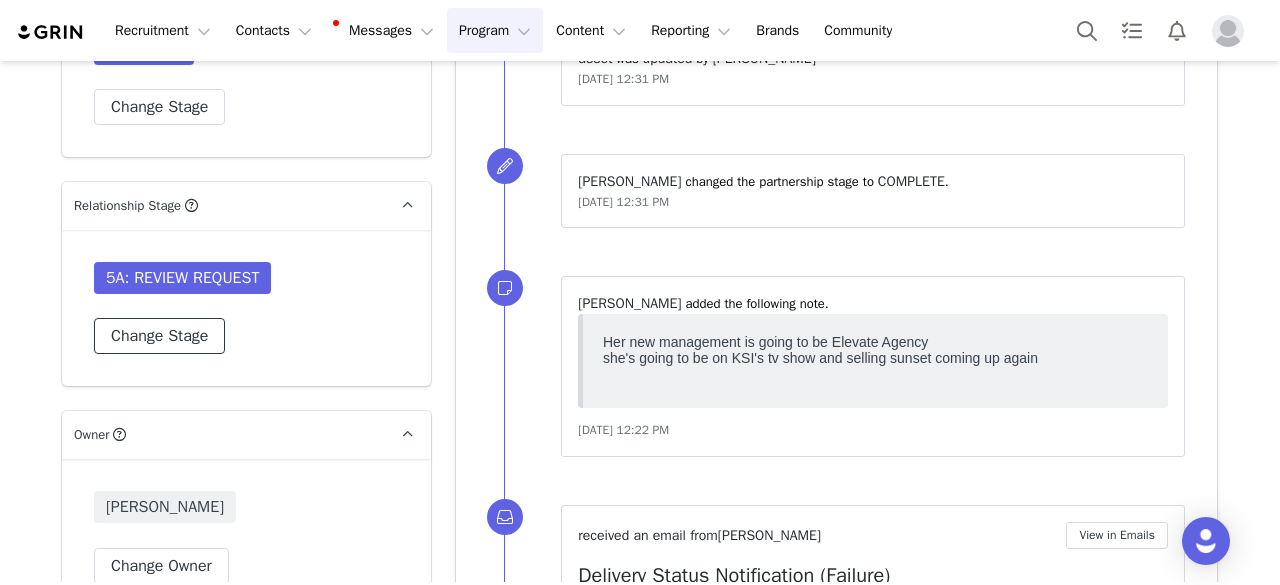 click on "Change Stage" at bounding box center (159, 336) 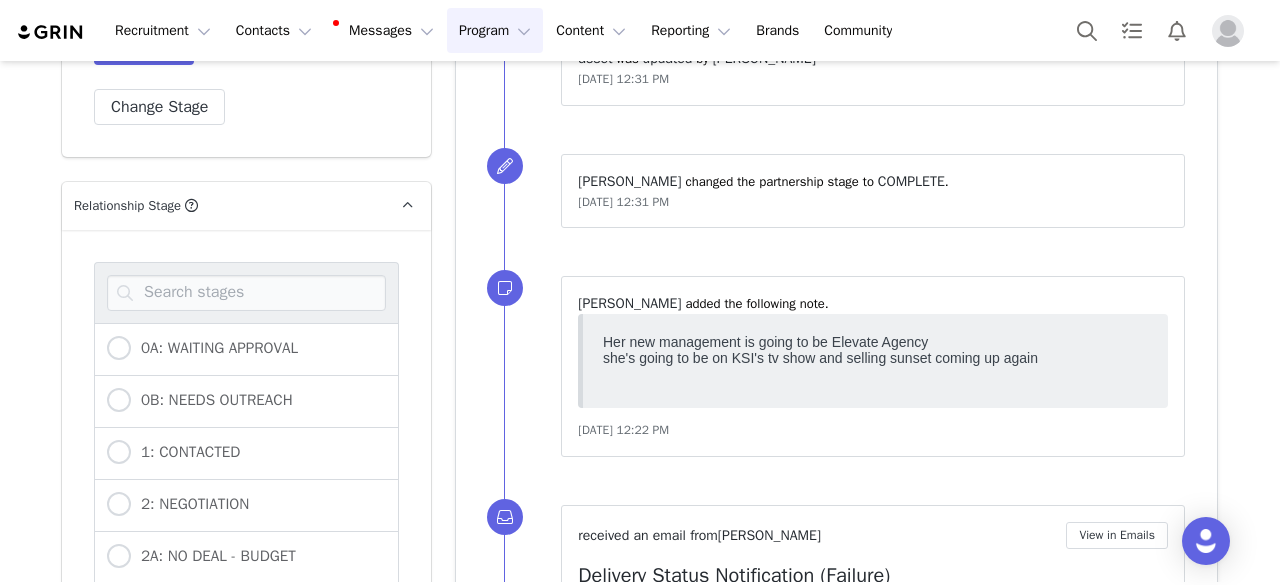 click on "2: NEGOTIATION" at bounding box center [246, 506] 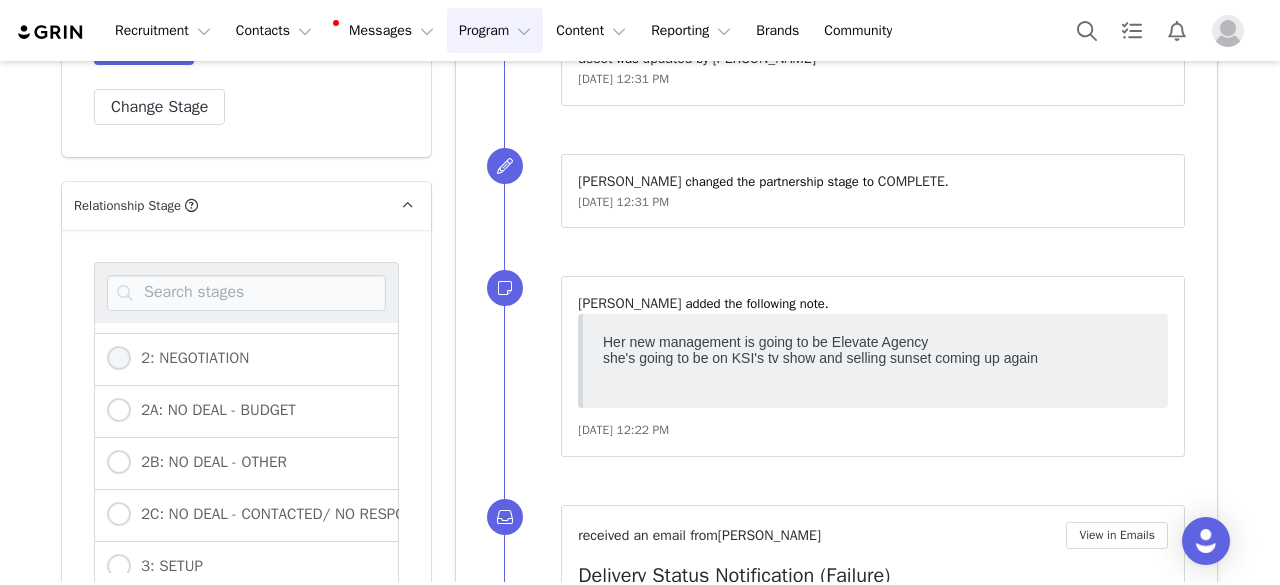 scroll, scrollTop: 200, scrollLeft: 0, axis: vertical 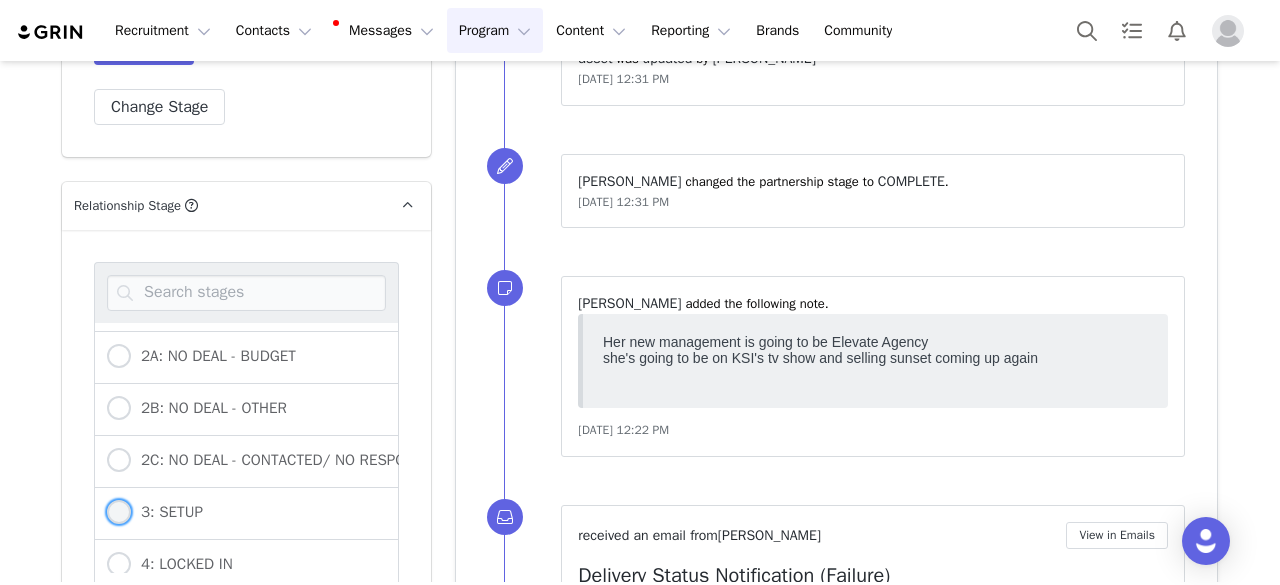 click on "3: SETUP" at bounding box center [167, 512] 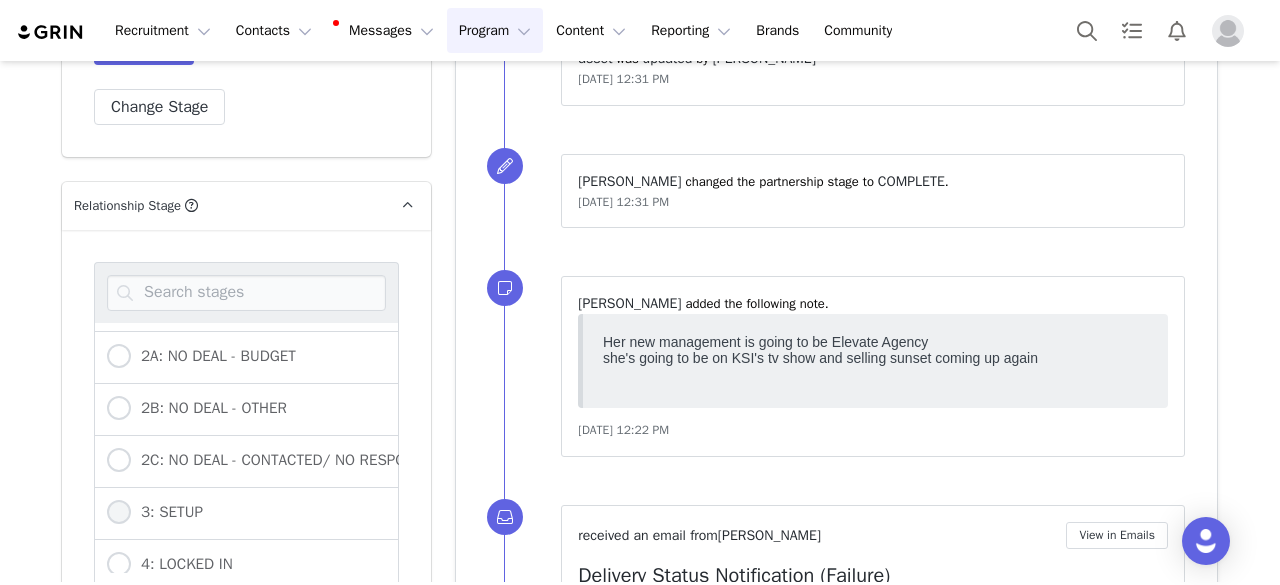 click on "3: SETUP" at bounding box center [119, 513] 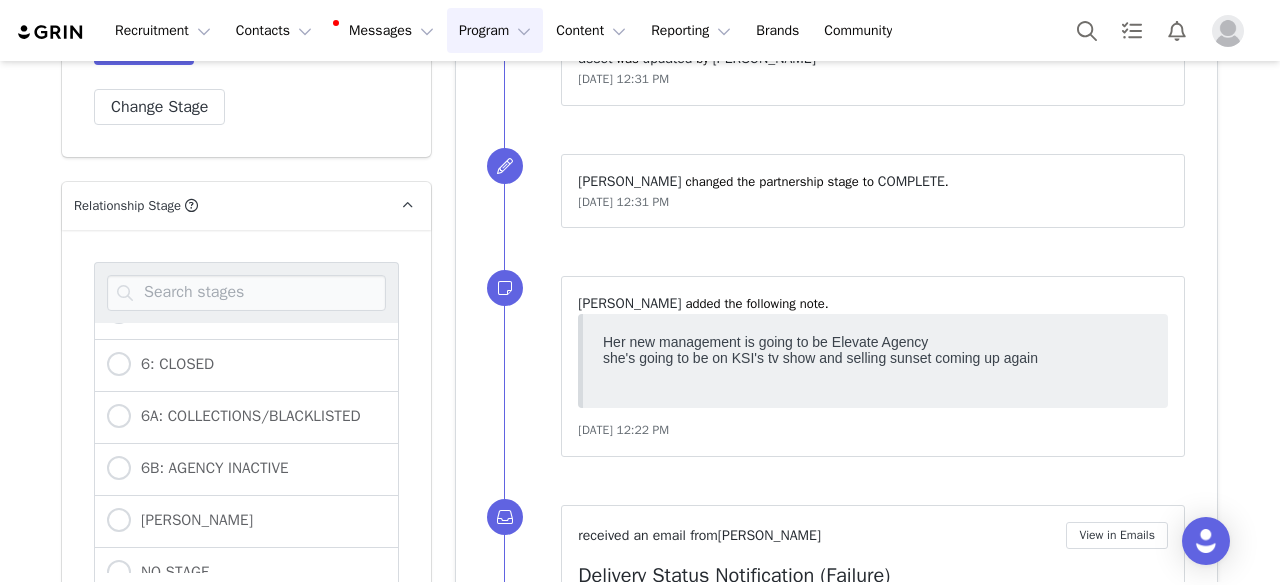 scroll, scrollTop: 766, scrollLeft: 0, axis: vertical 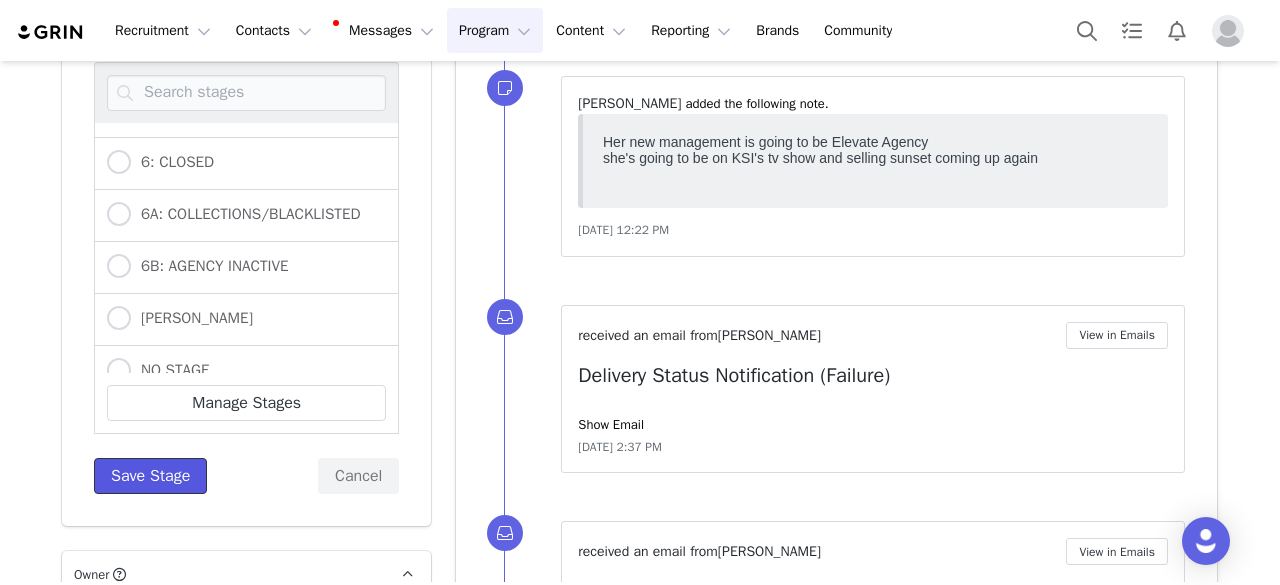 click on "Save Stage" at bounding box center (150, 476) 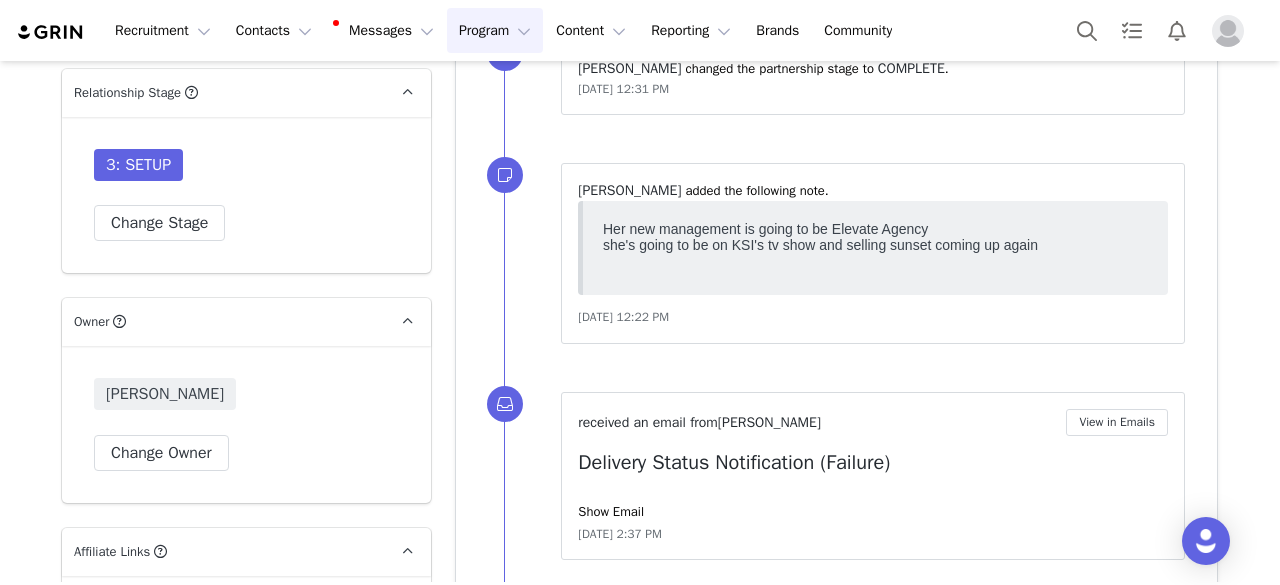 scroll, scrollTop: 2000, scrollLeft: 0, axis: vertical 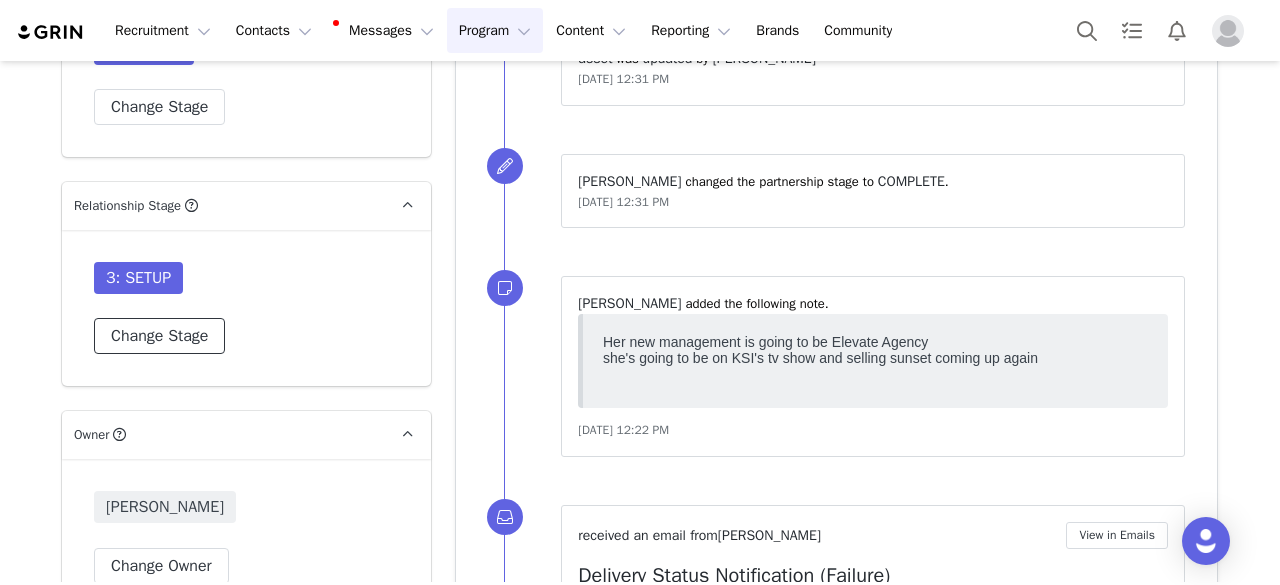 click on "Change Stage" at bounding box center (159, 336) 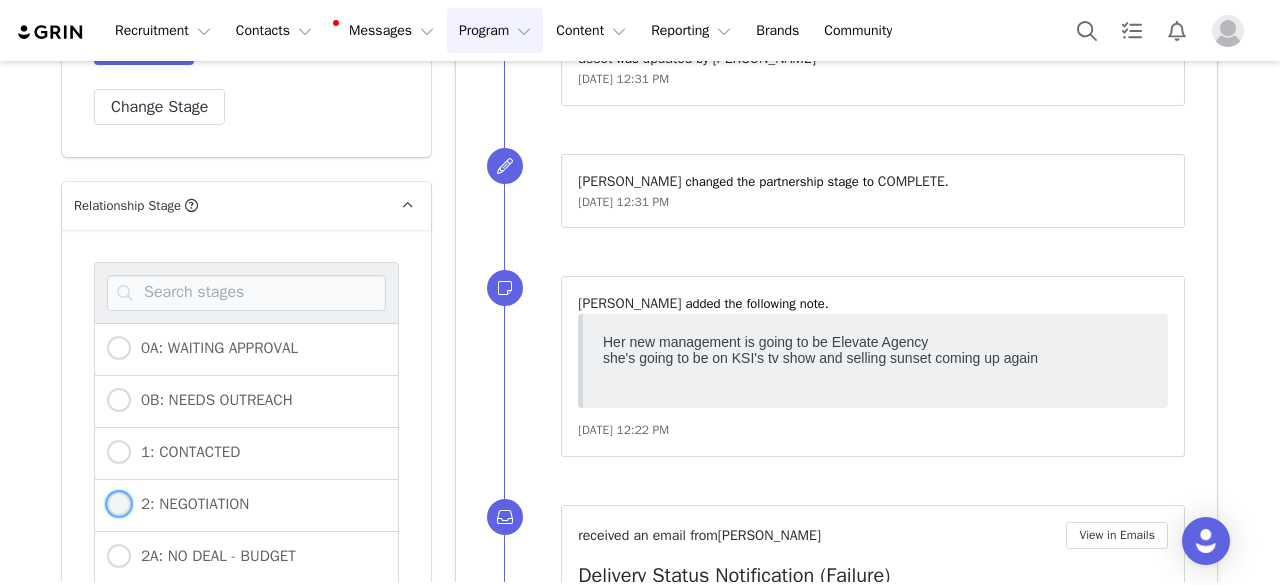 click on "2: NEGOTIATION" at bounding box center [190, 504] 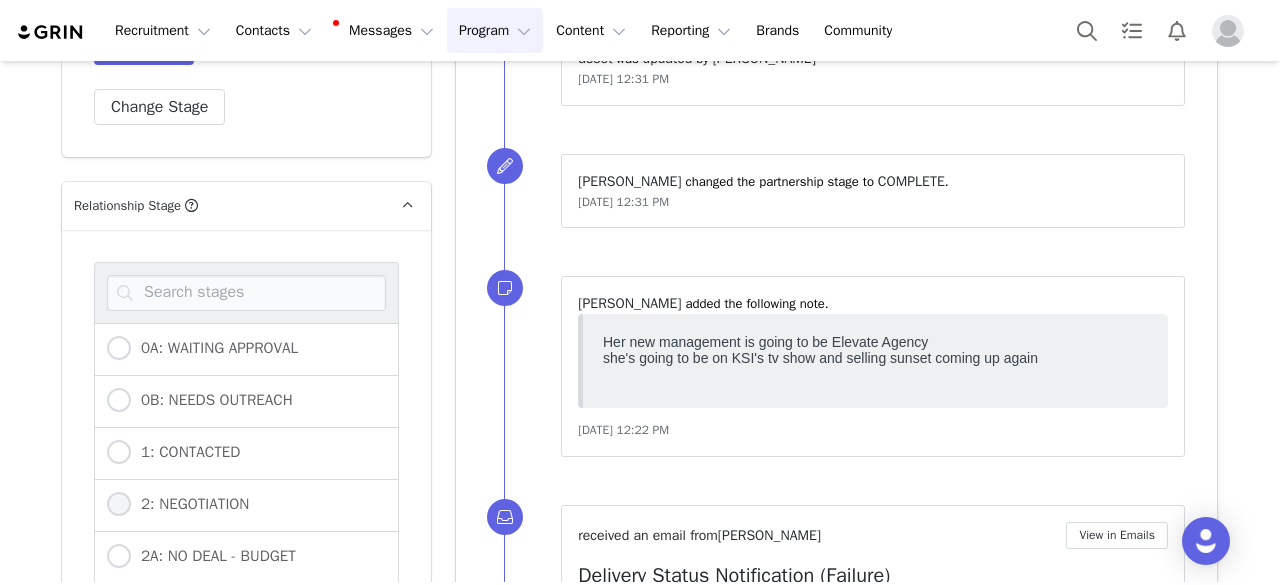 click on "2: NEGOTIATION" at bounding box center (119, 505) 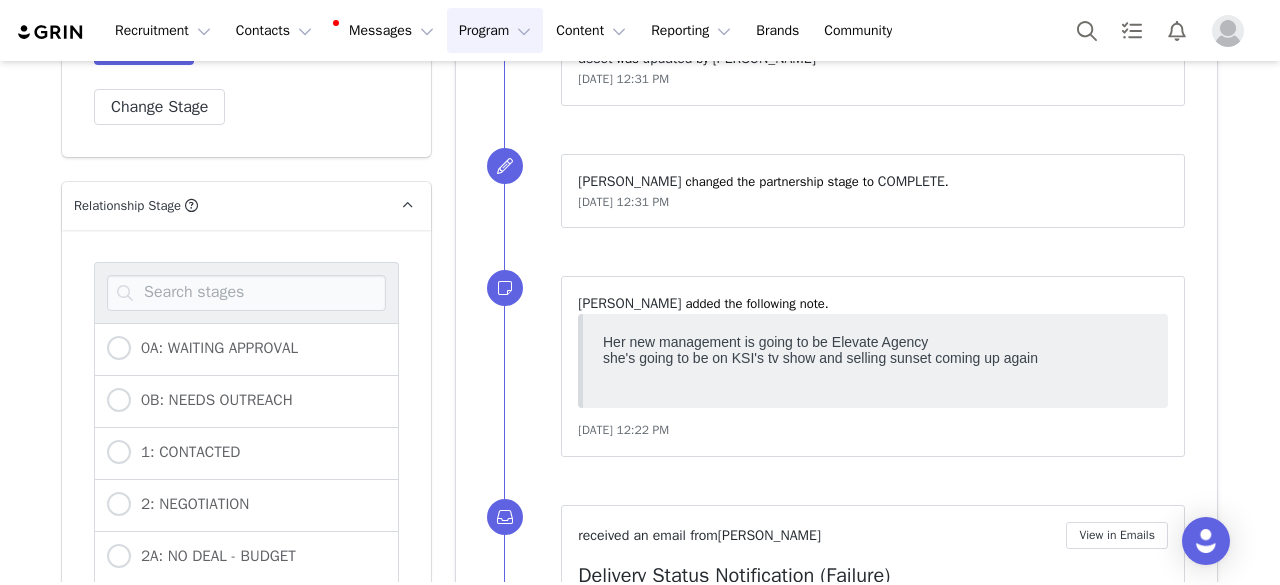 radio on "true" 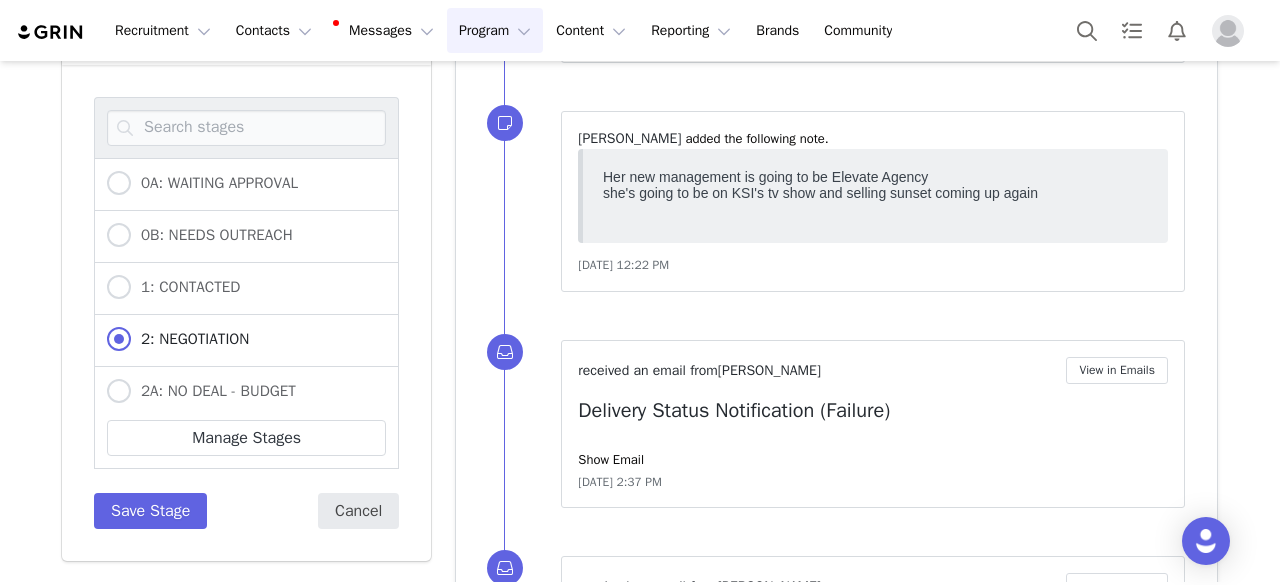 scroll, scrollTop: 2300, scrollLeft: 0, axis: vertical 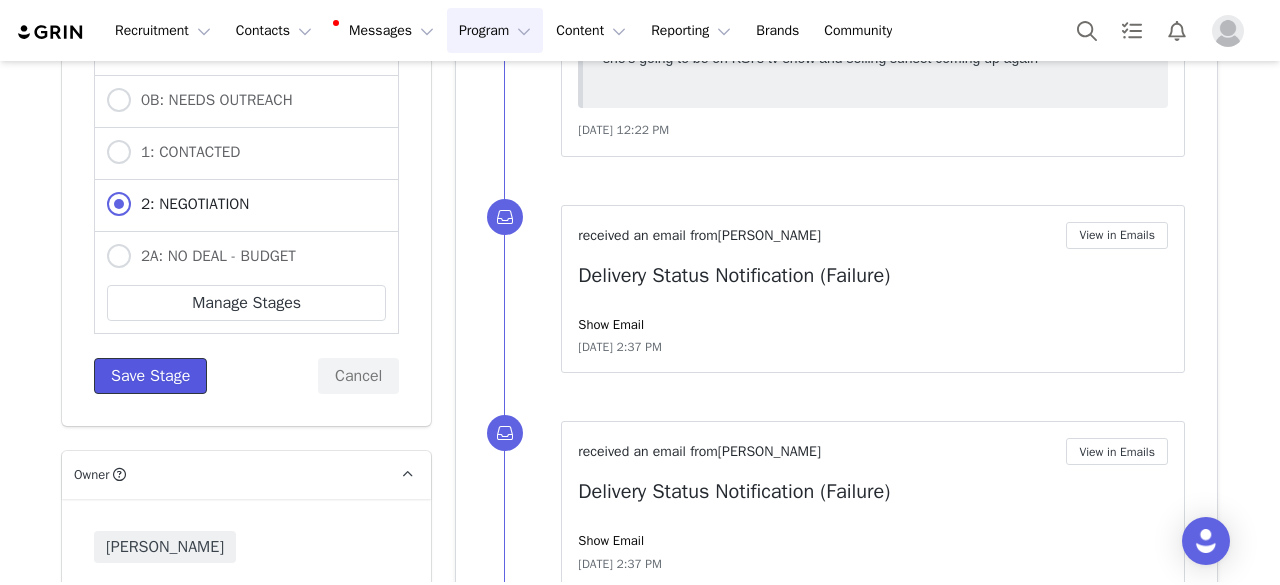 click on "Save Stage" at bounding box center (150, 376) 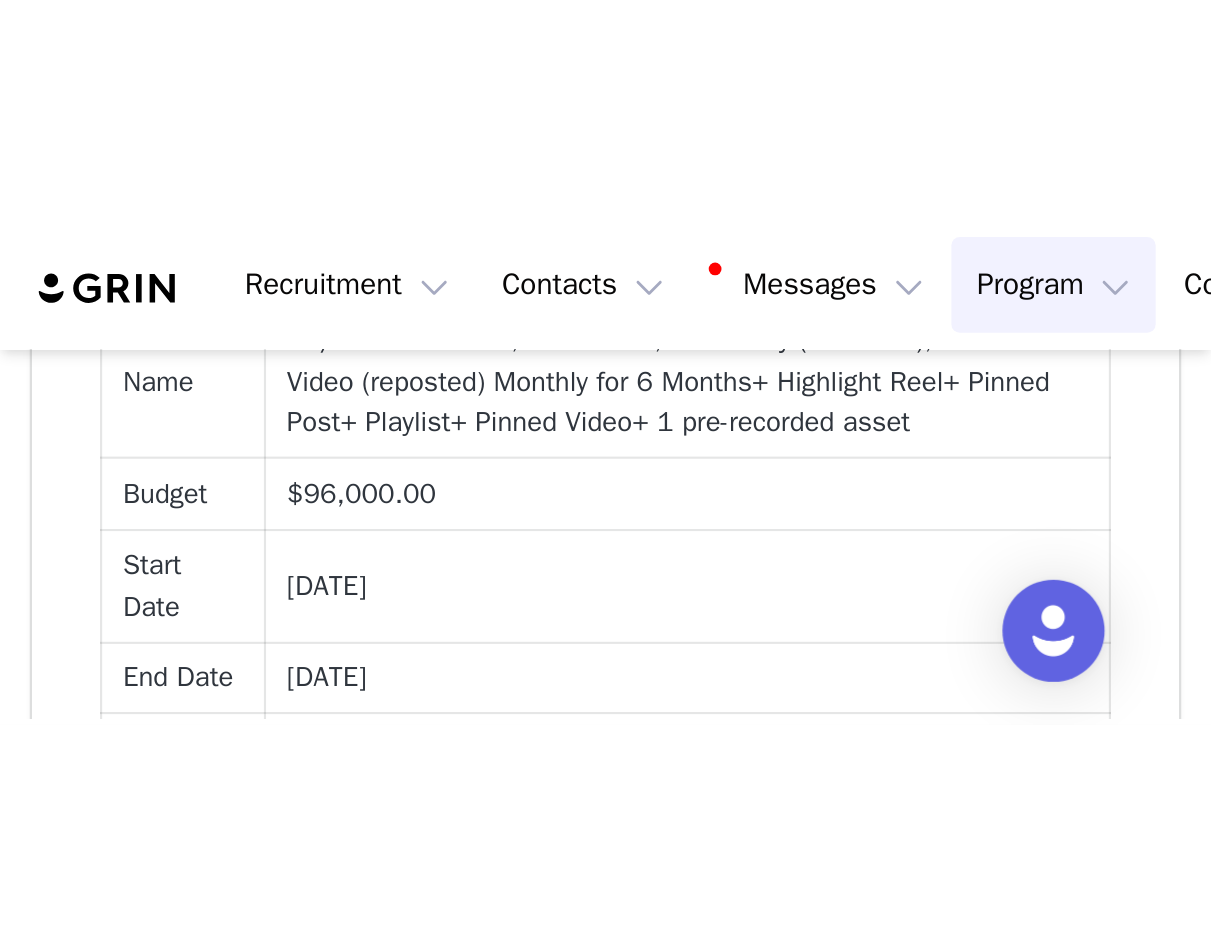 scroll, scrollTop: 1600, scrollLeft: 0, axis: vertical 